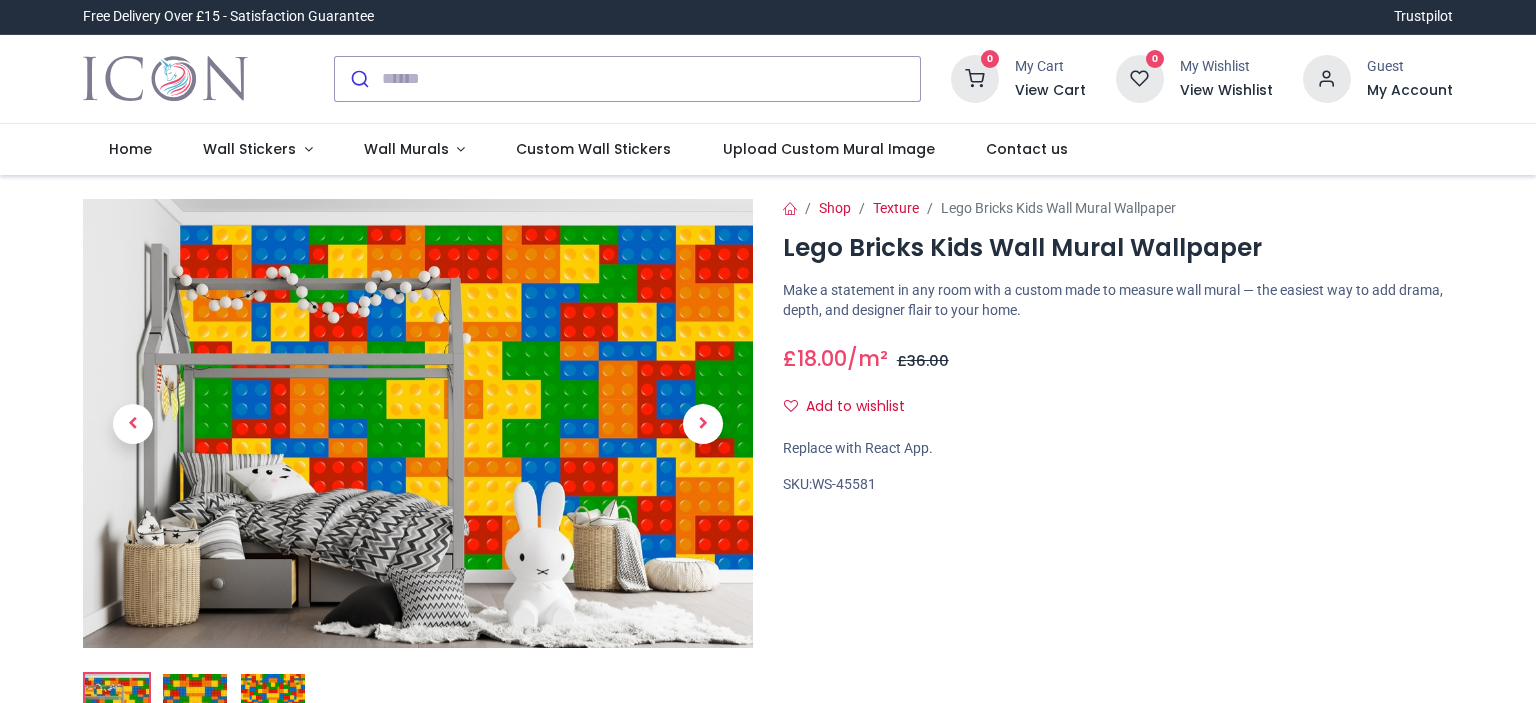 scroll, scrollTop: 0, scrollLeft: 0, axis: both 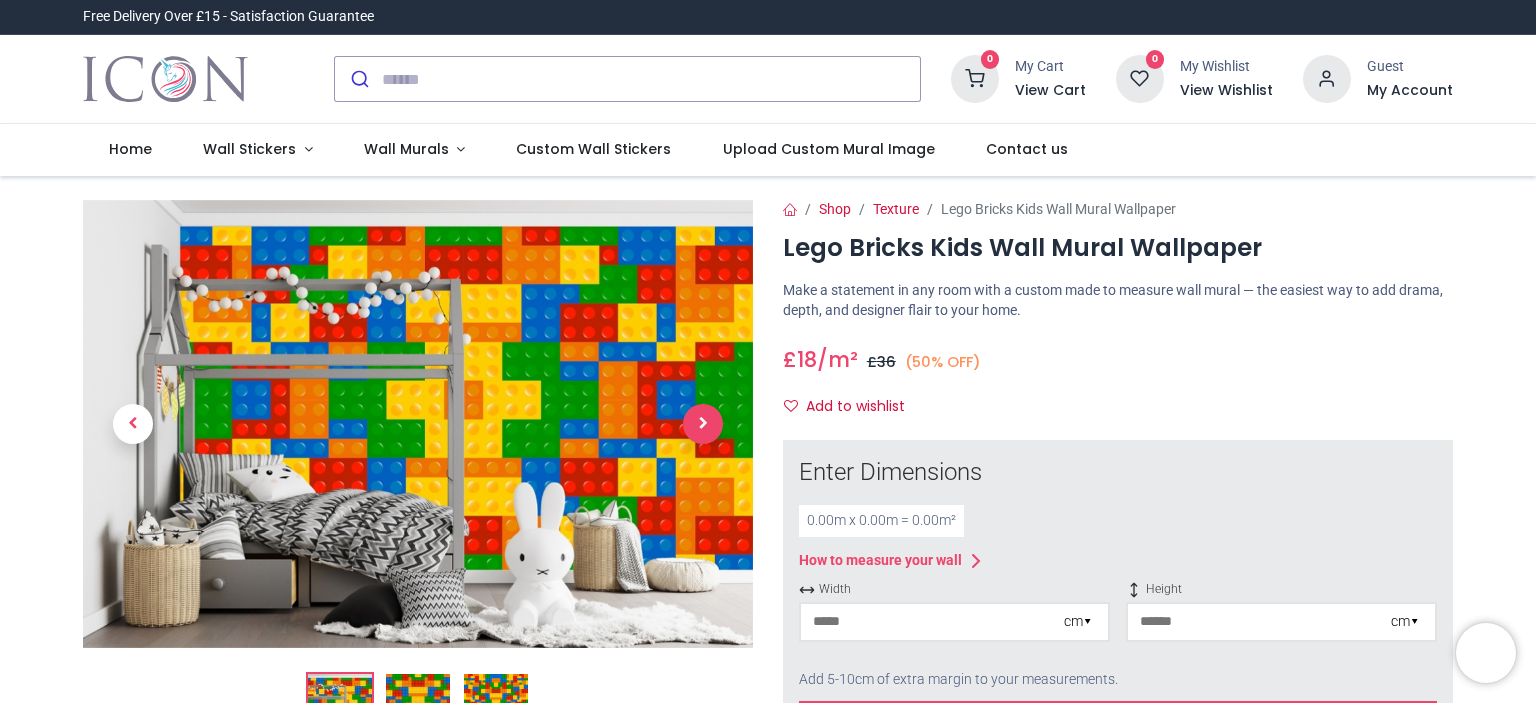 click at bounding box center [703, 424] 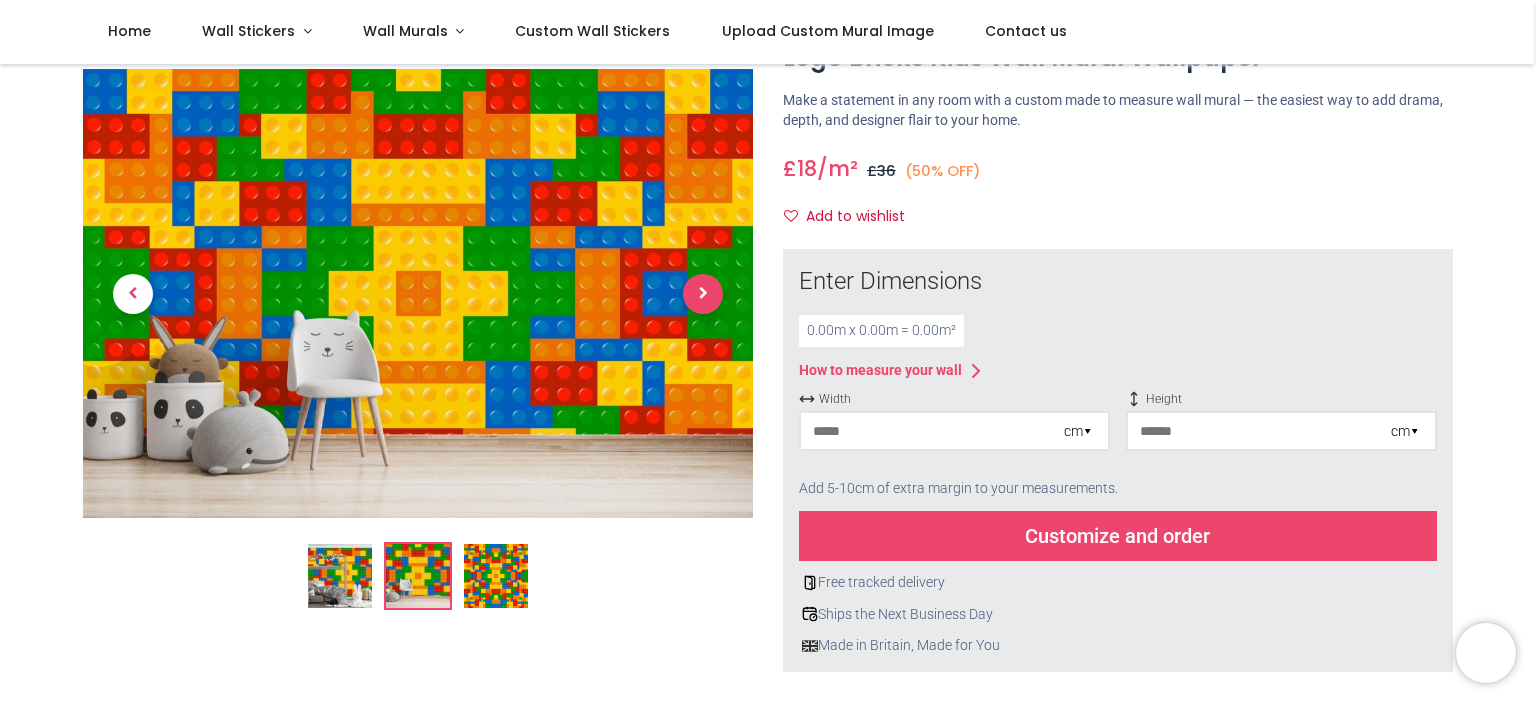 scroll, scrollTop: 0, scrollLeft: 0, axis: both 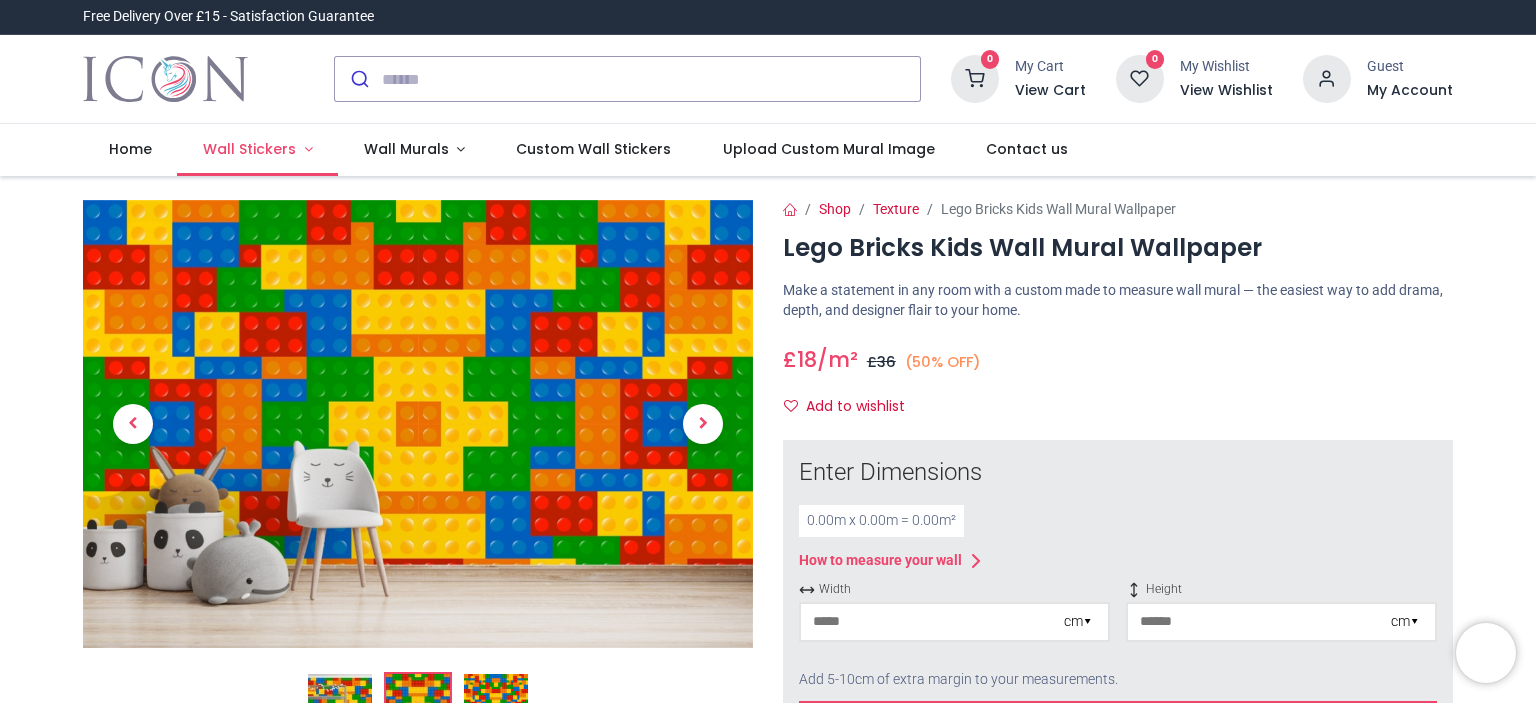 click on "Wall Stickers" at bounding box center [251, 149] 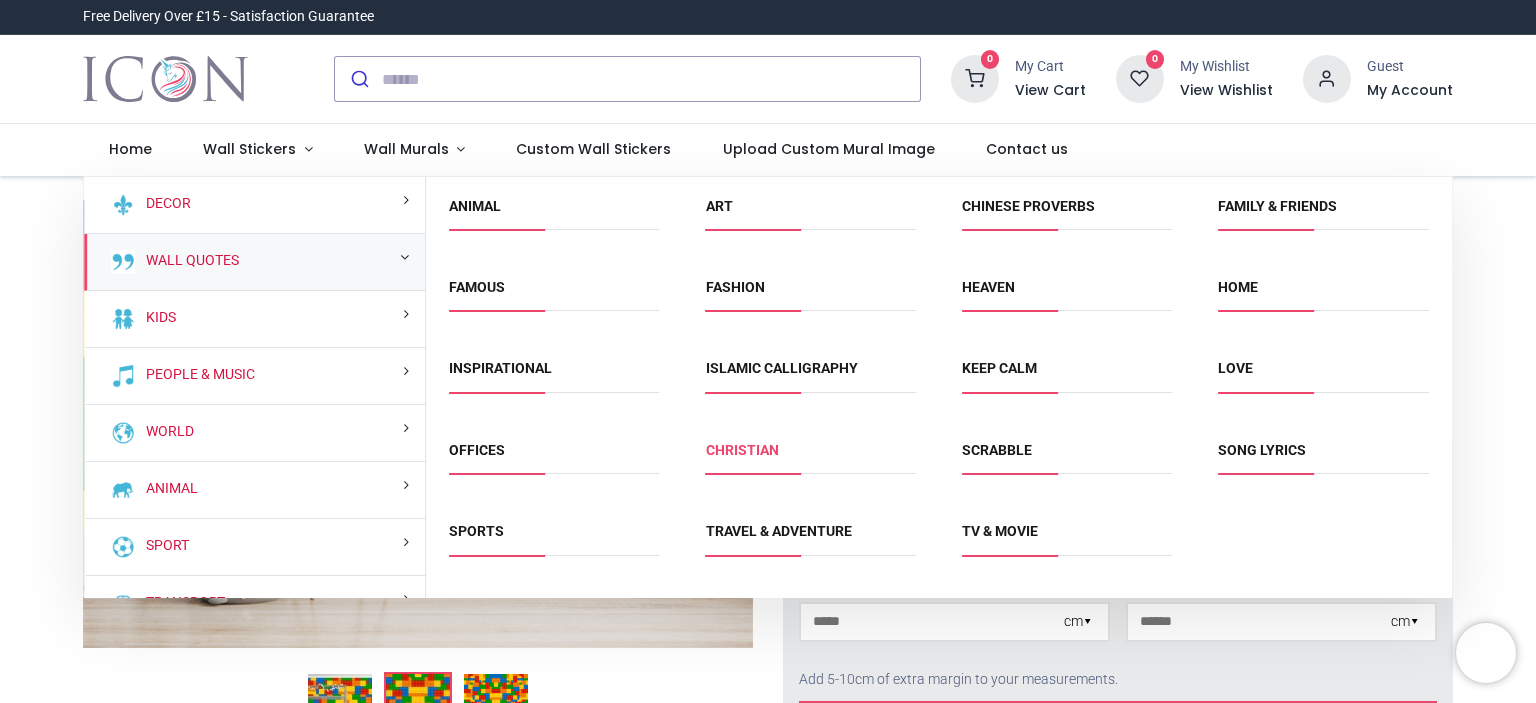 click on "Christian" at bounding box center [742, 450] 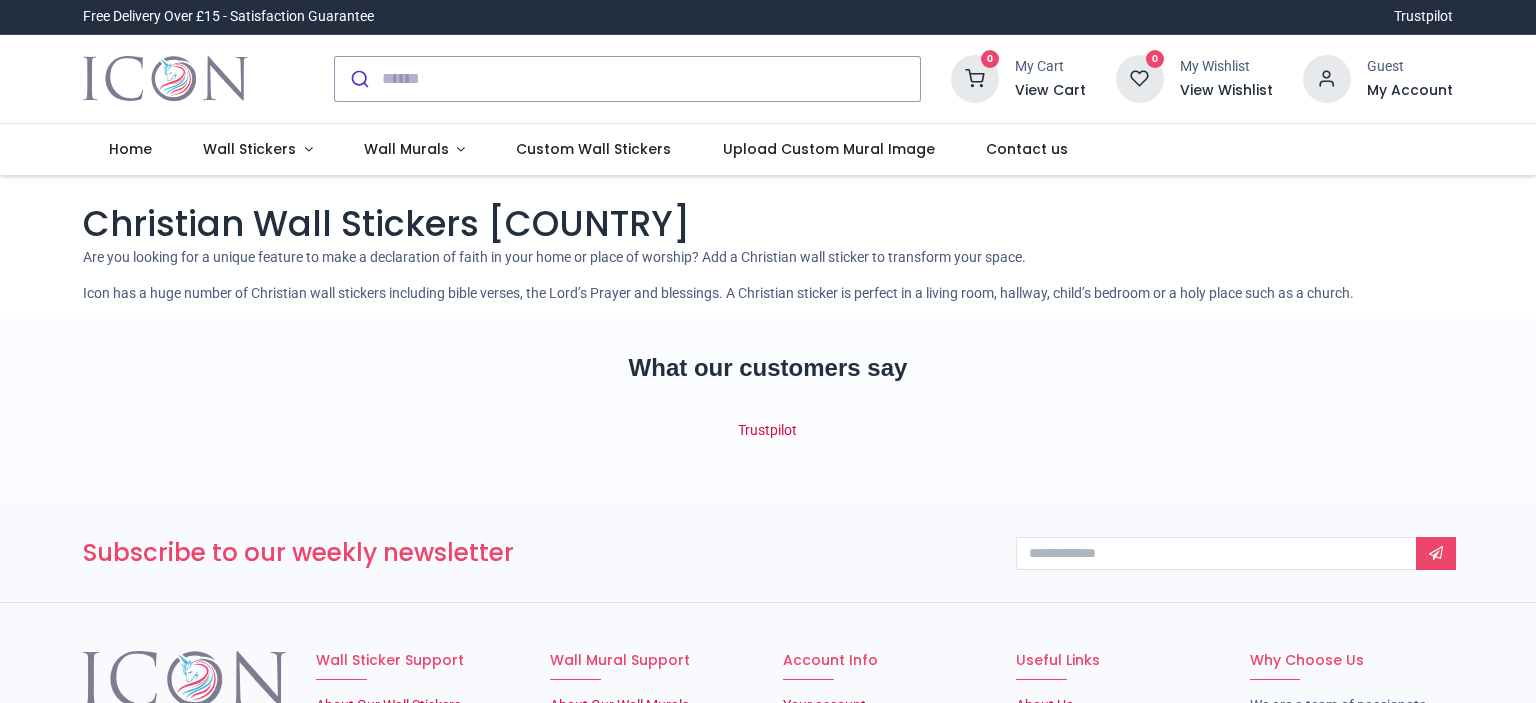 scroll, scrollTop: 0, scrollLeft: 0, axis: both 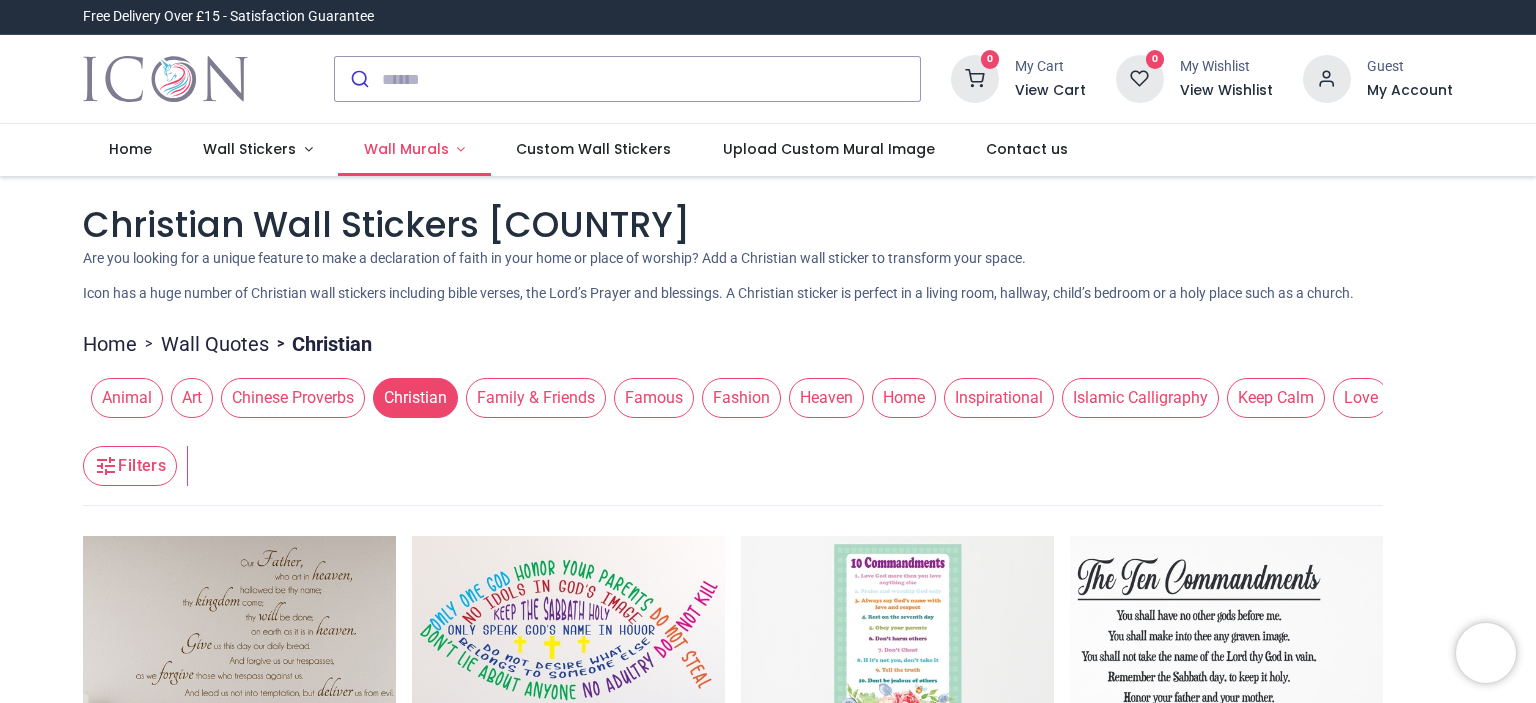click on "Wall Murals" at bounding box center (406, 149) 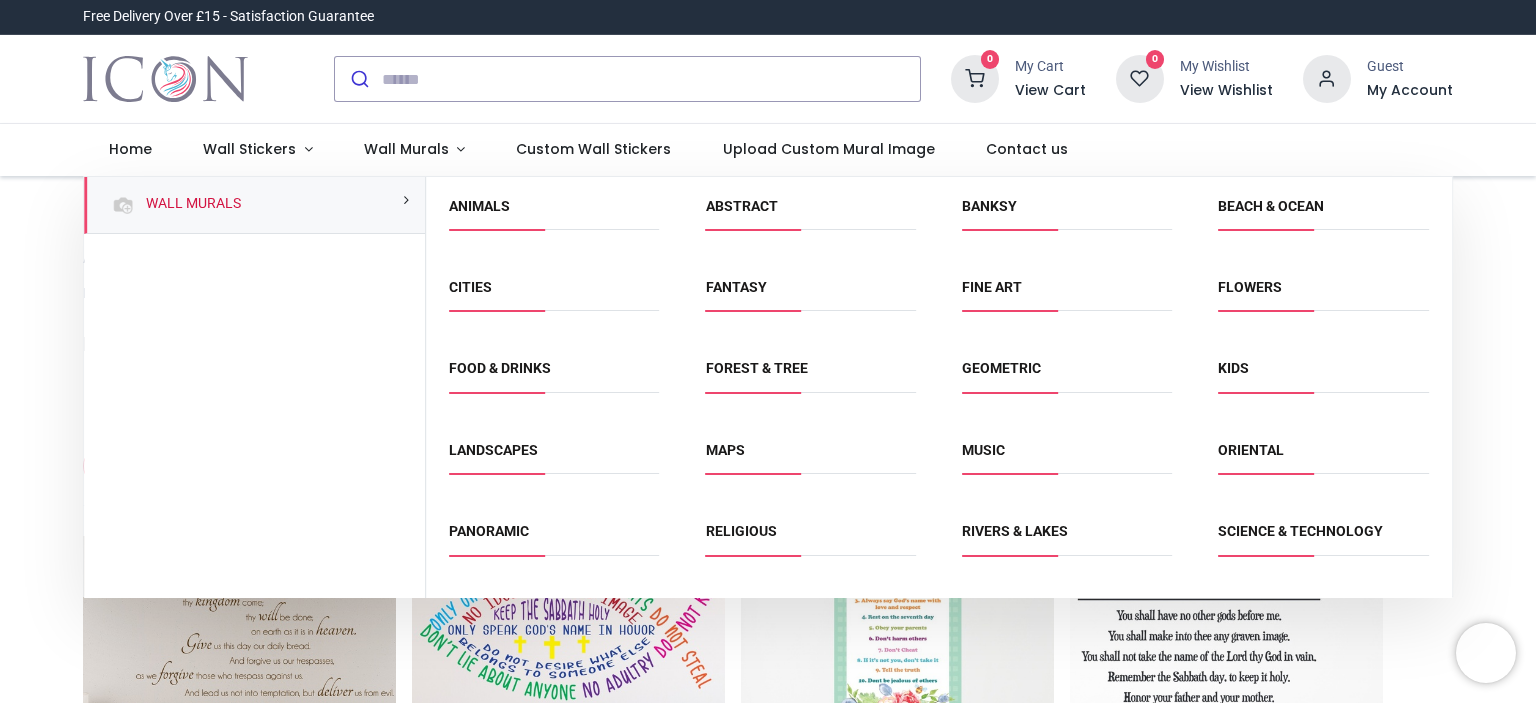 click on "Animals" at bounding box center (554, 213) 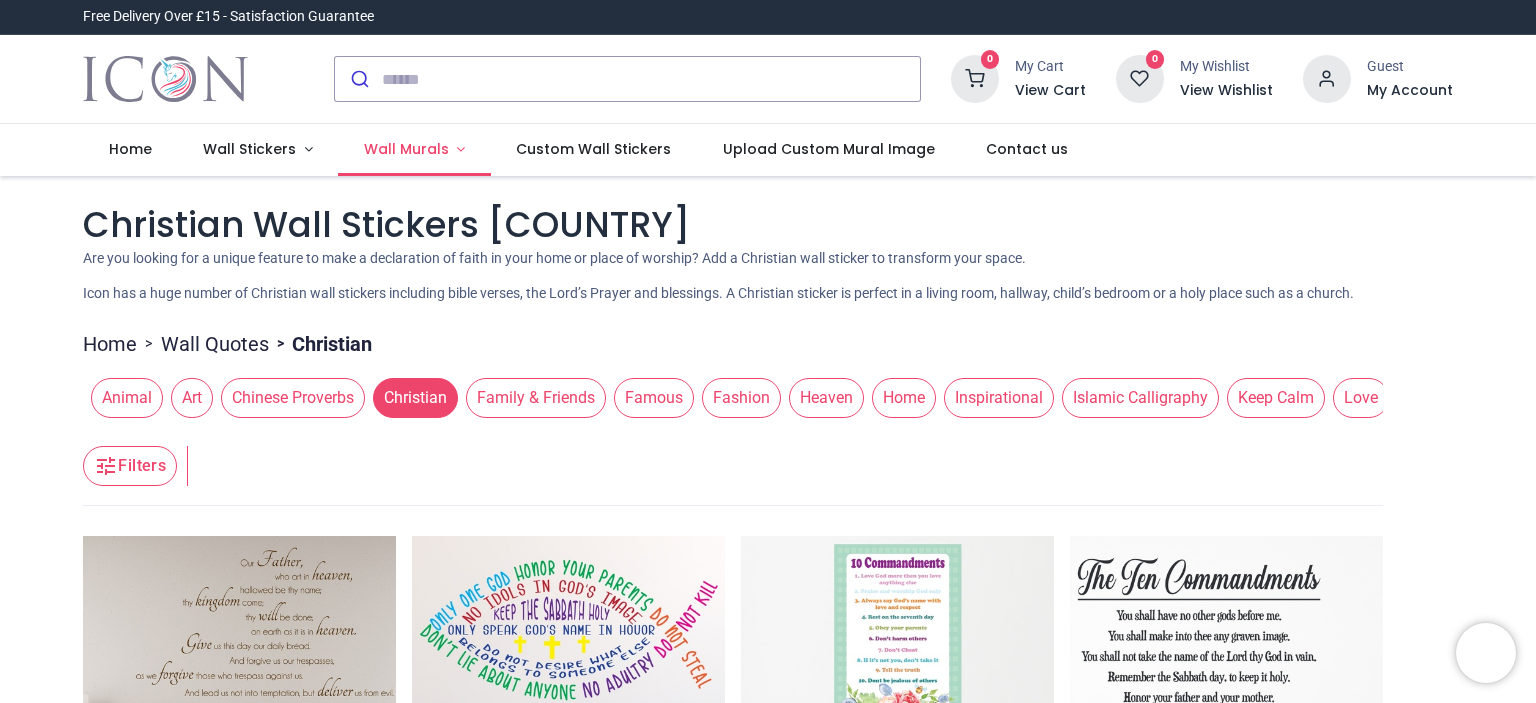click on "Wall Murals" at bounding box center (414, 150) 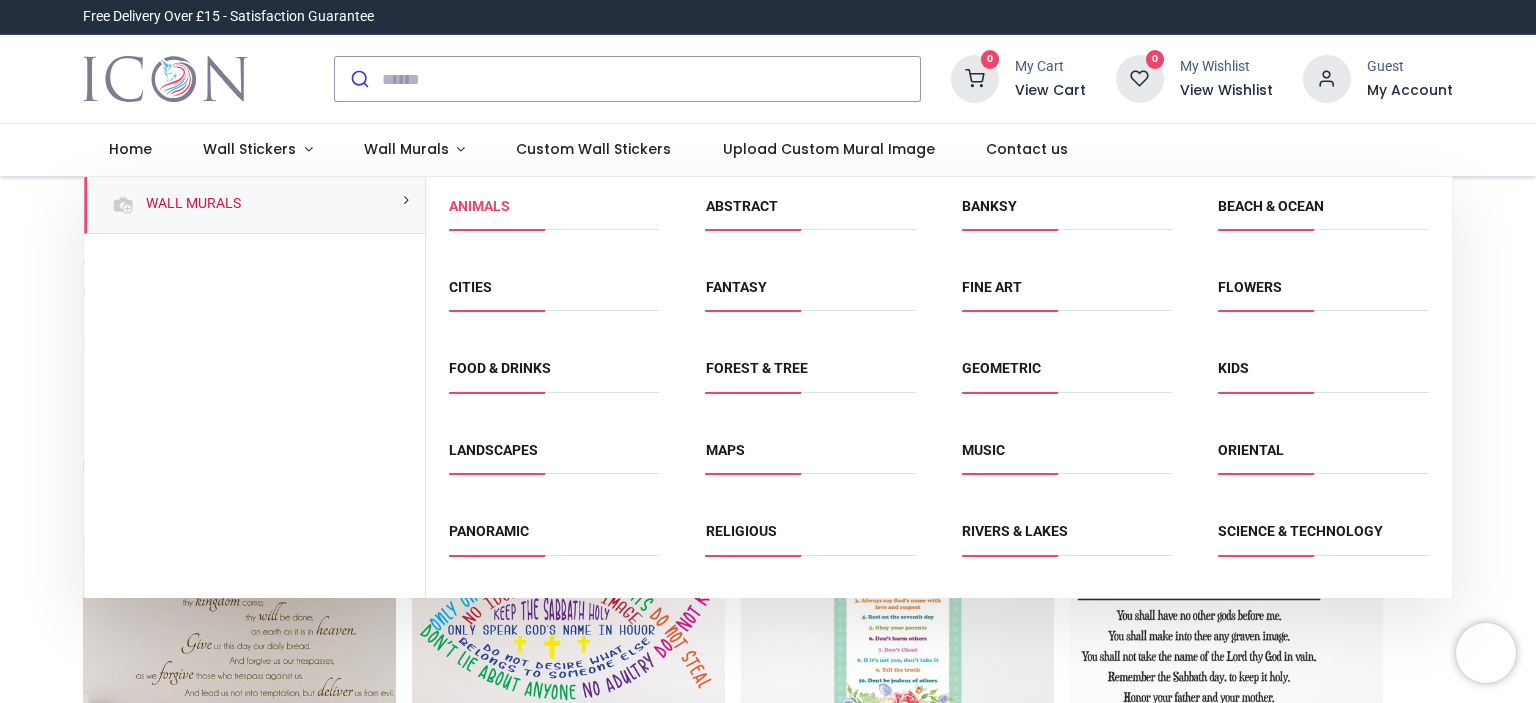 click on "Animals" at bounding box center (479, 206) 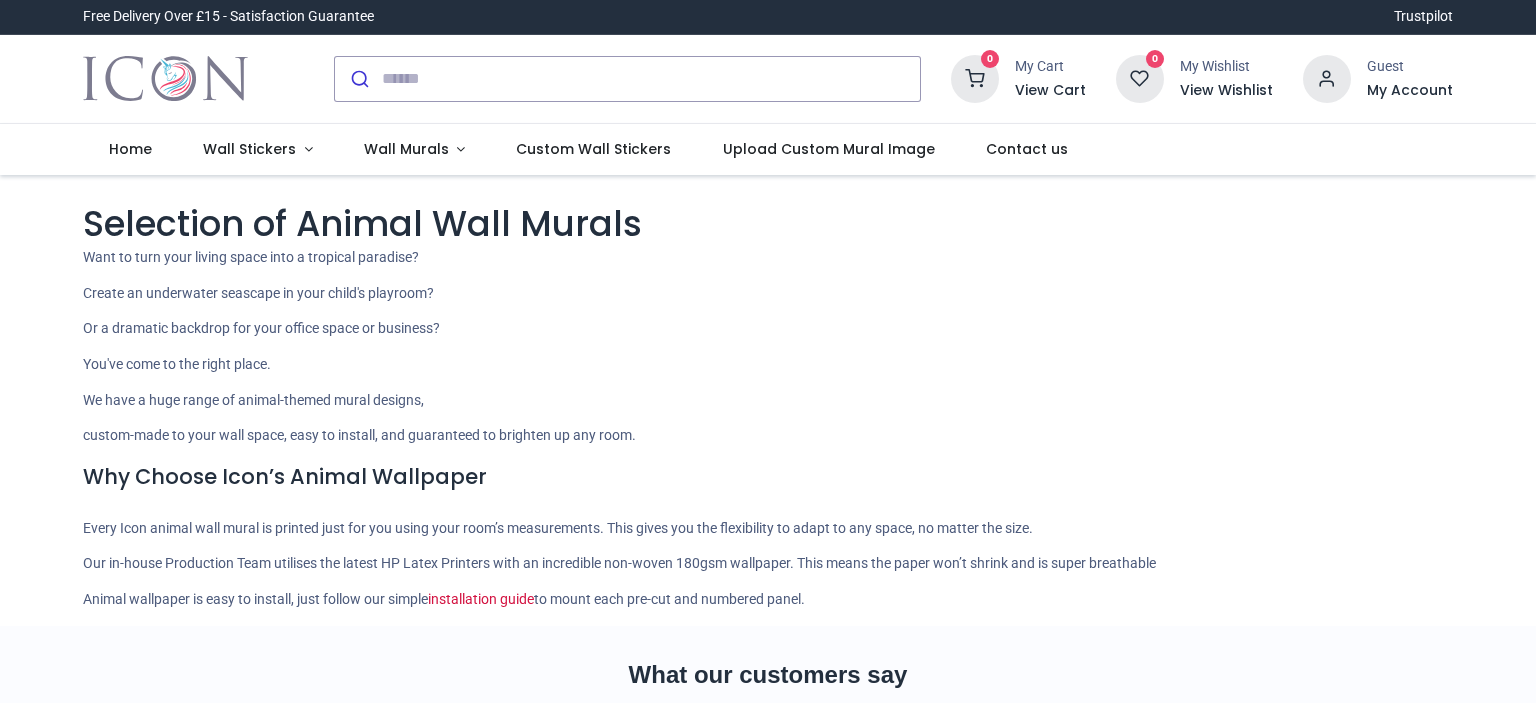scroll, scrollTop: 0, scrollLeft: 0, axis: both 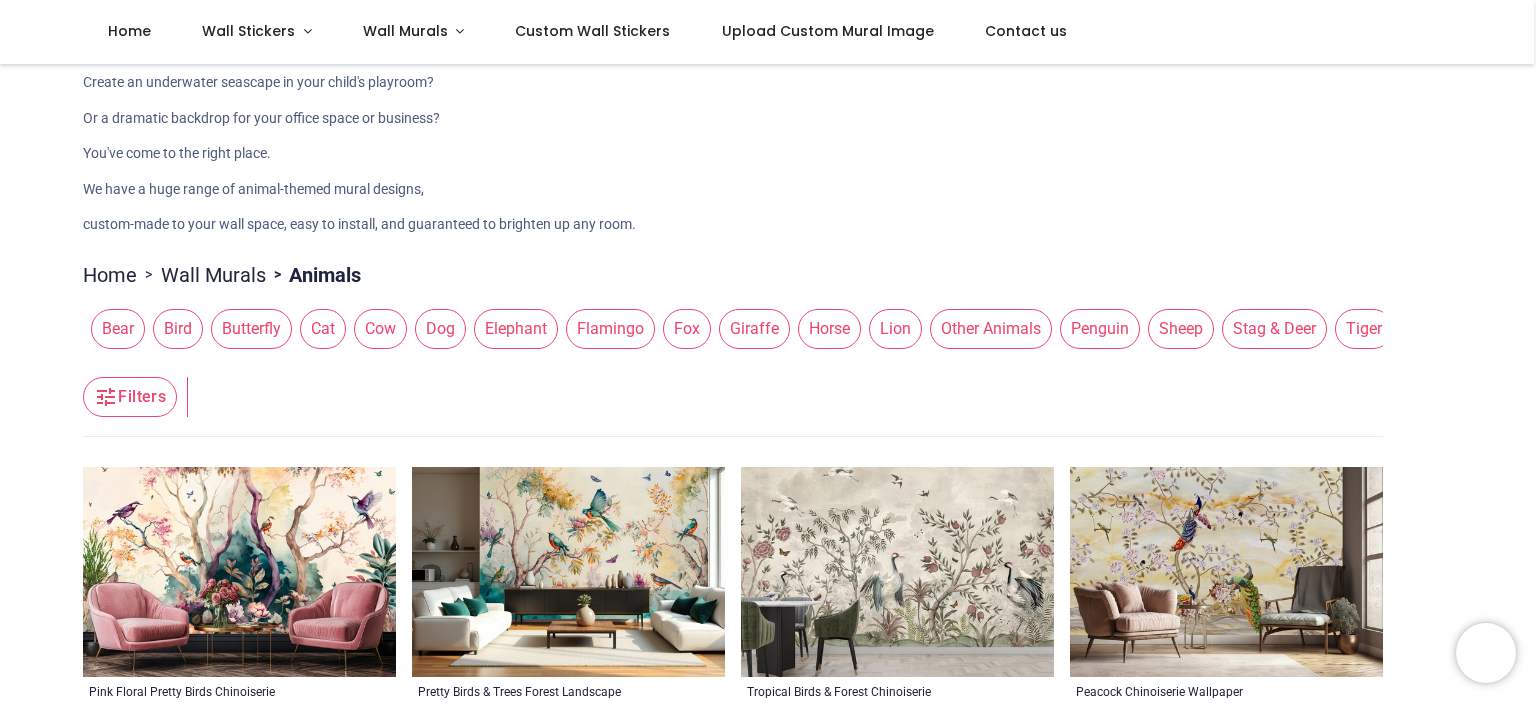 click on "Butterfly" at bounding box center [251, 329] 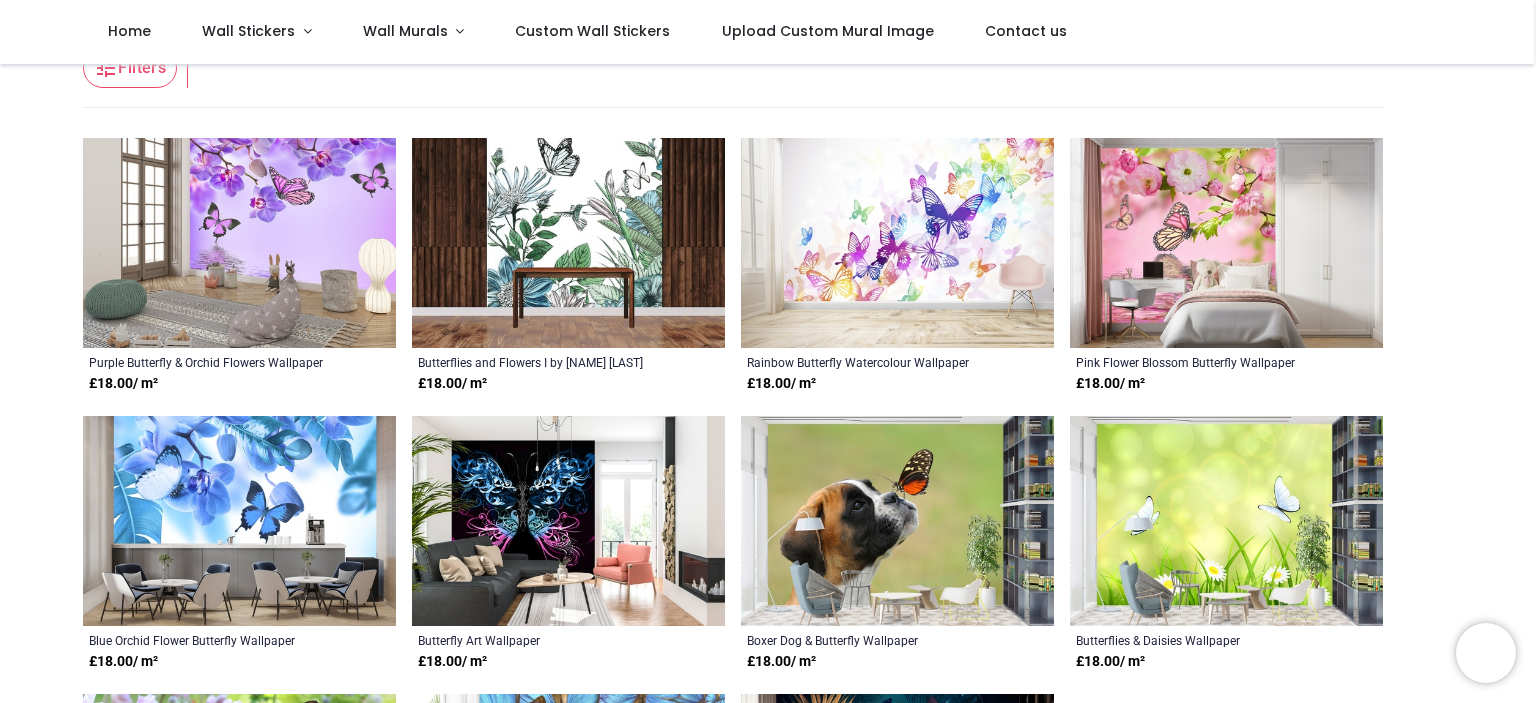 scroll, scrollTop: 400, scrollLeft: 0, axis: vertical 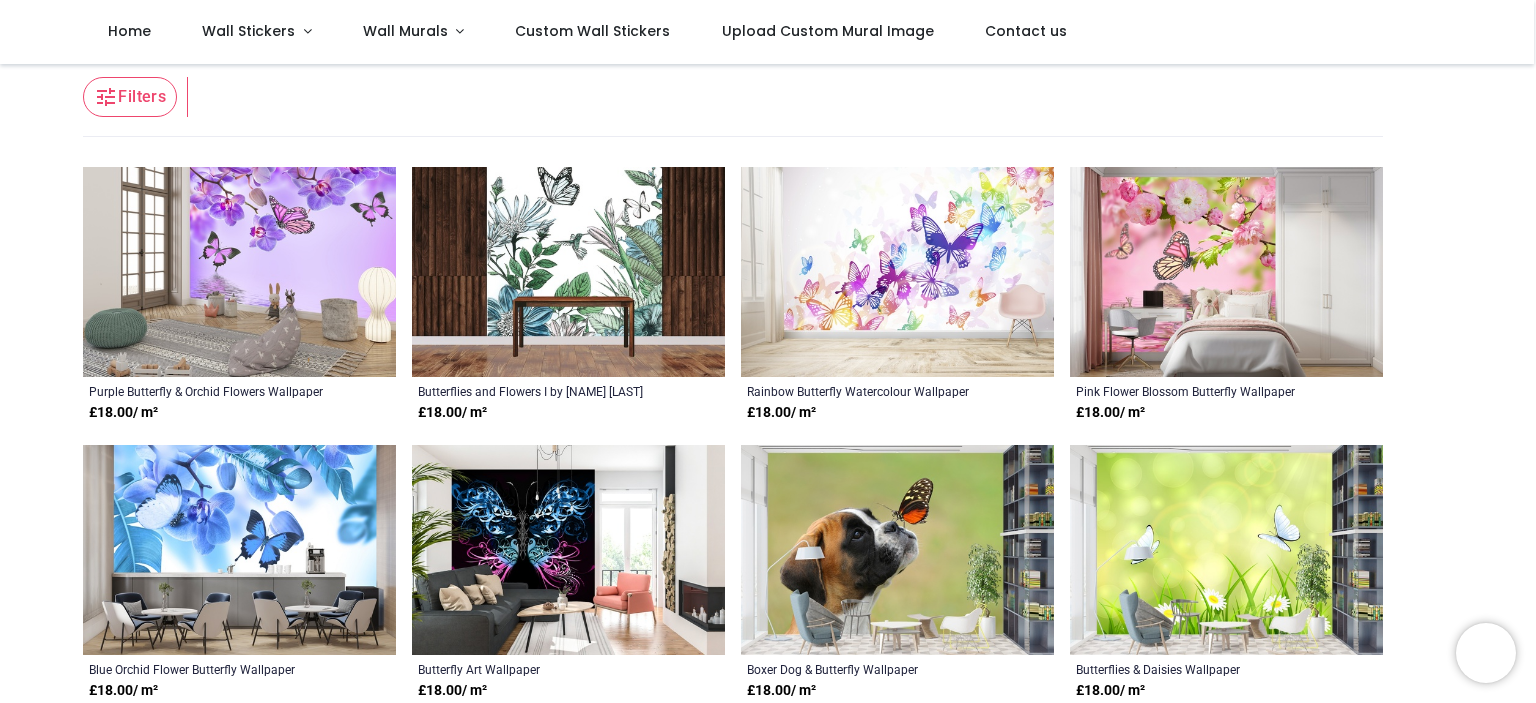 click at bounding box center (568, 272) 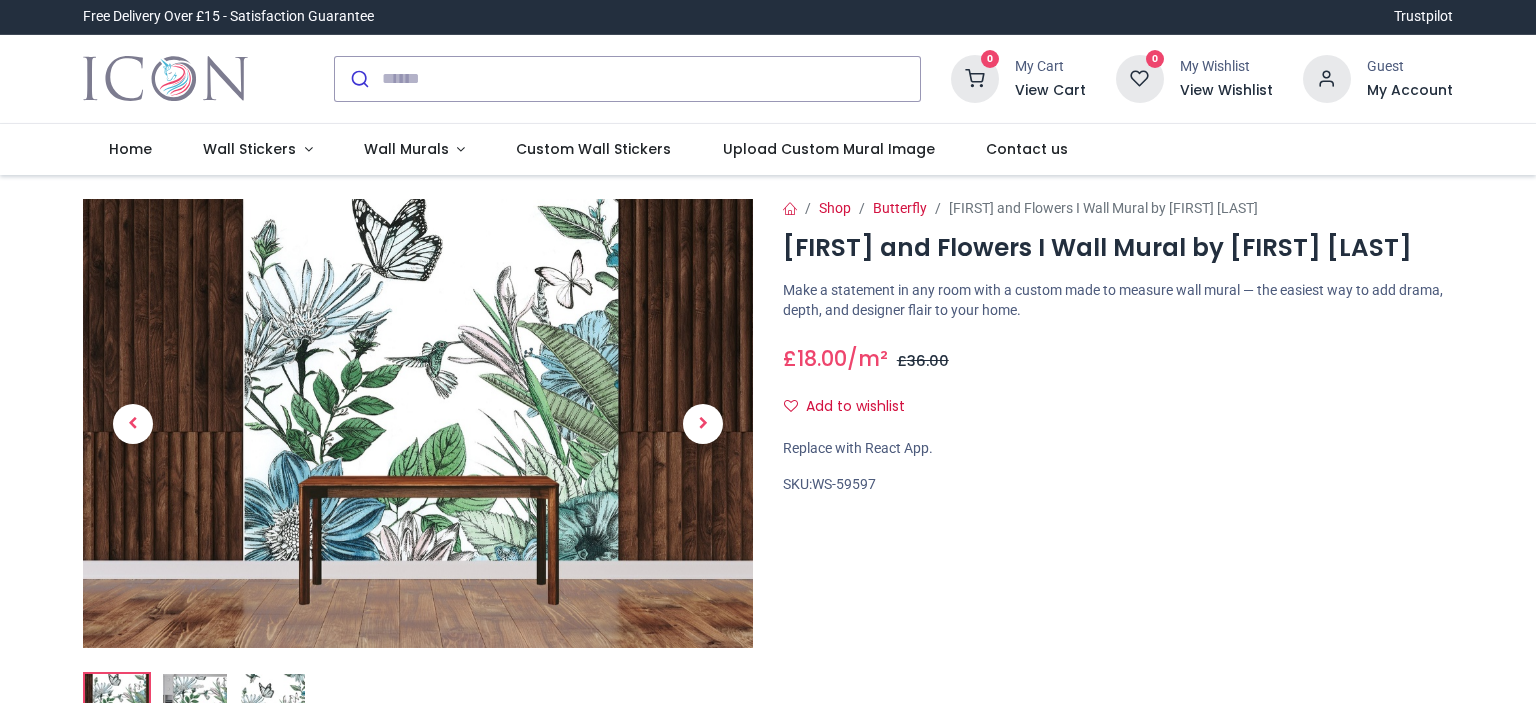 scroll, scrollTop: 0, scrollLeft: 0, axis: both 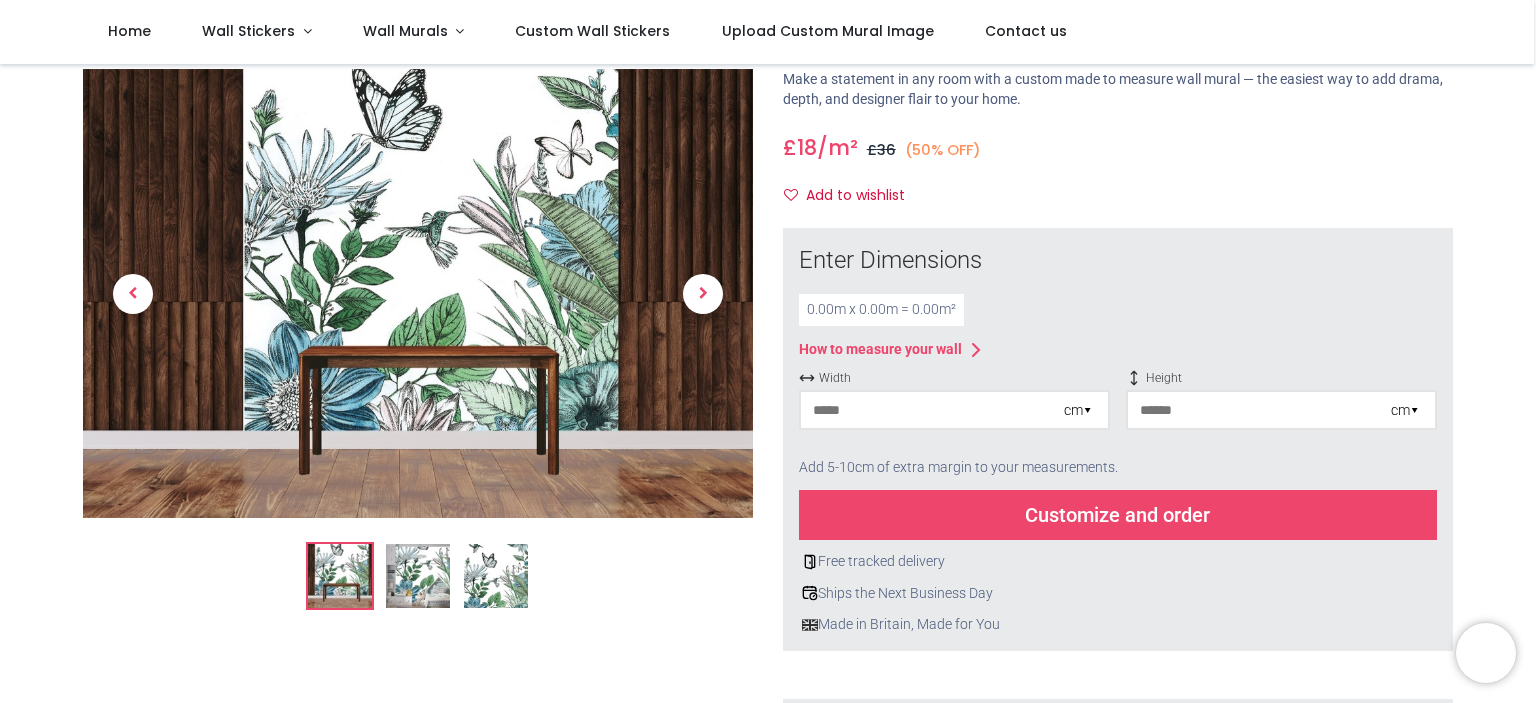 click at bounding box center (418, 576) 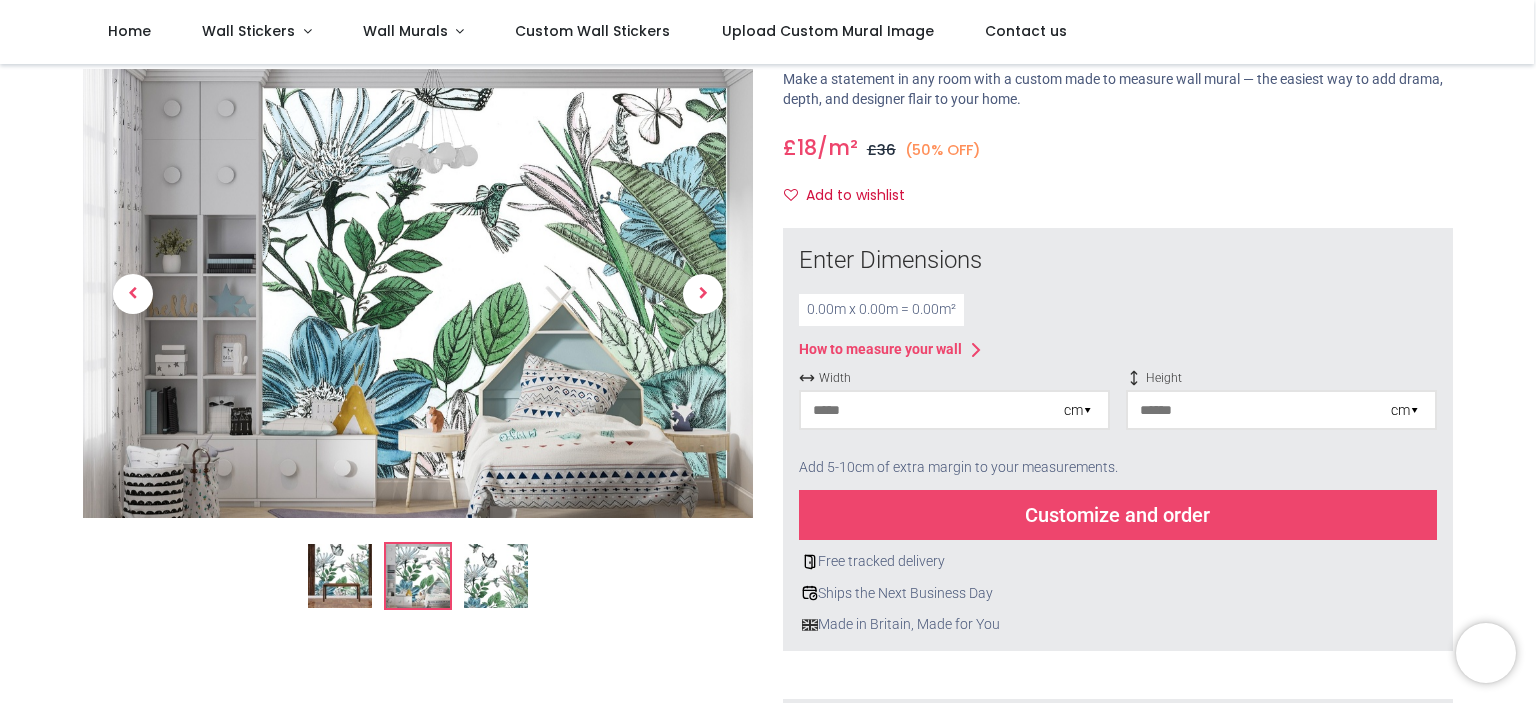 click at bounding box center (496, 576) 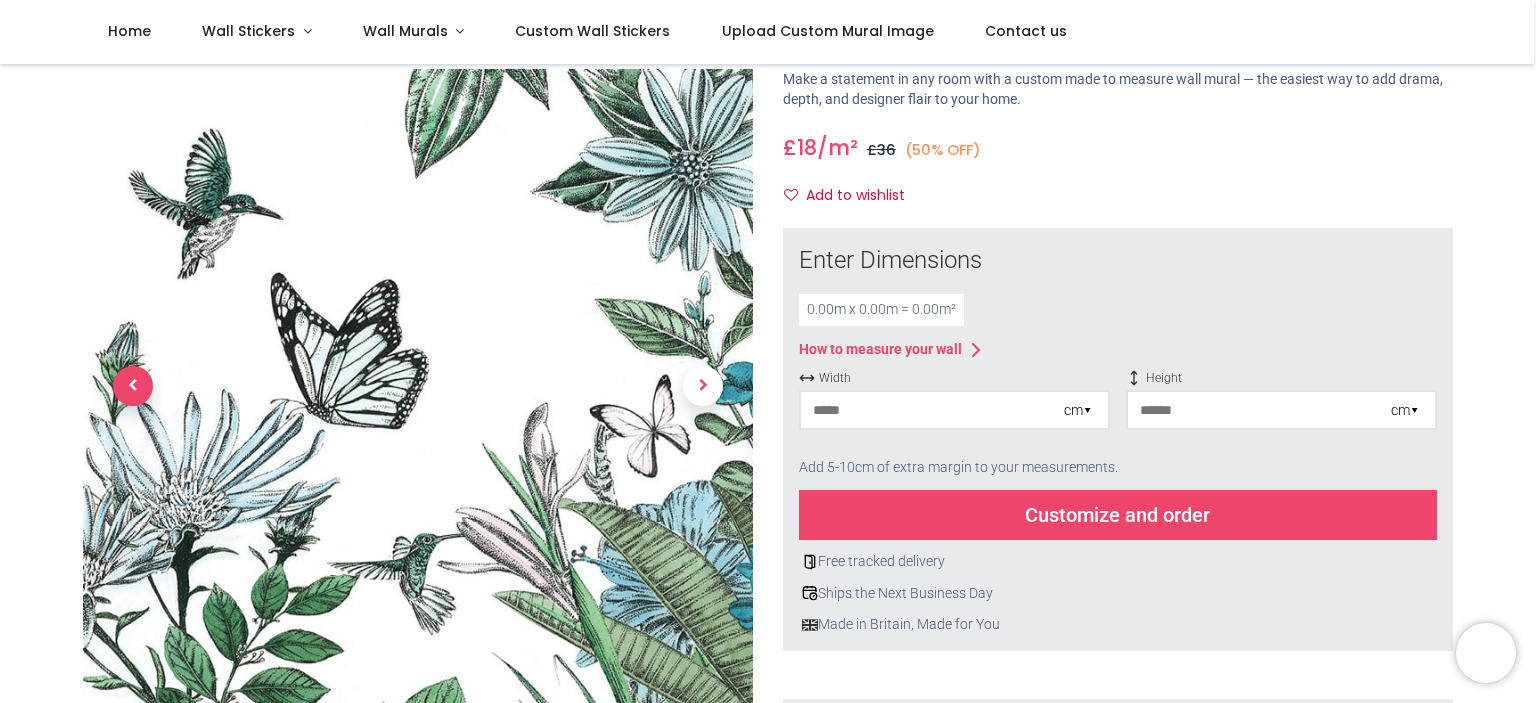 click at bounding box center (133, 386) 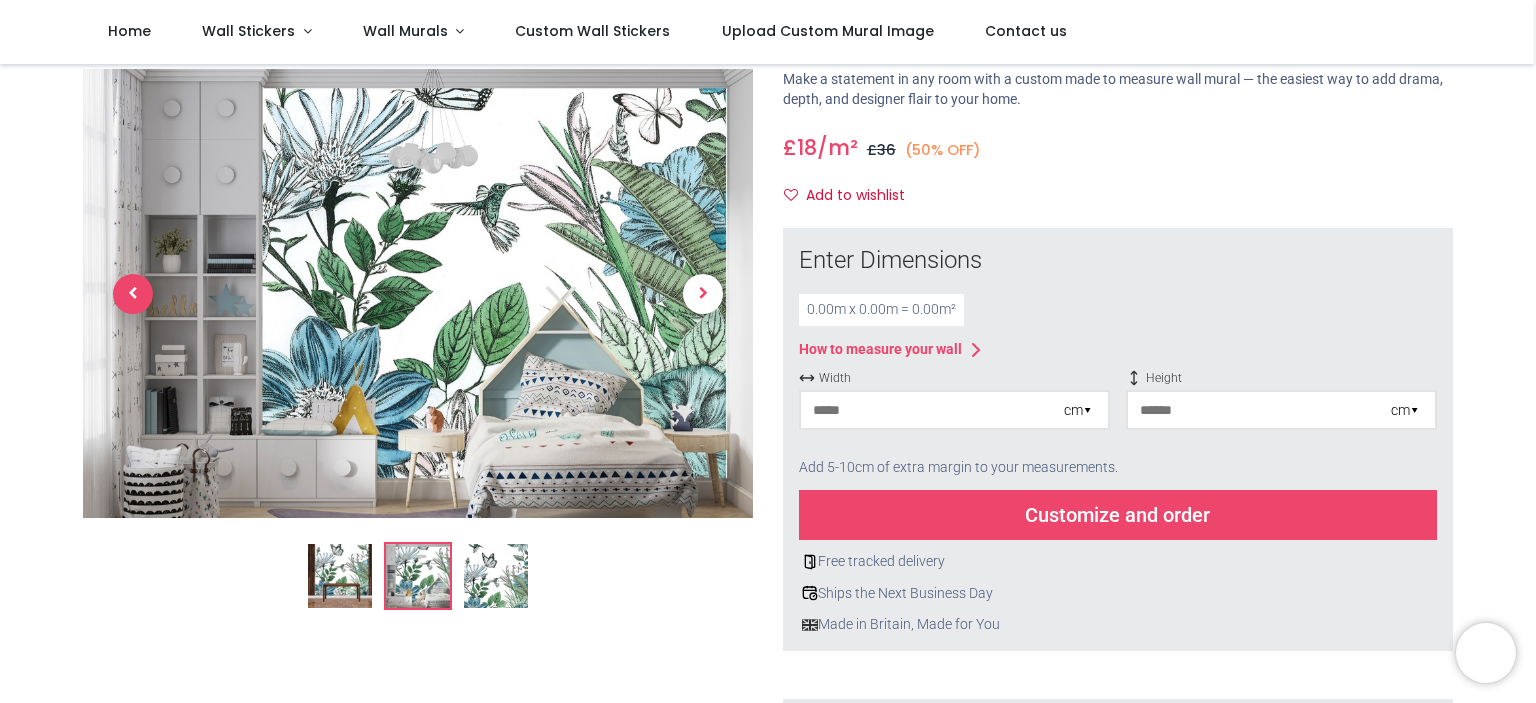 click at bounding box center [133, 294] 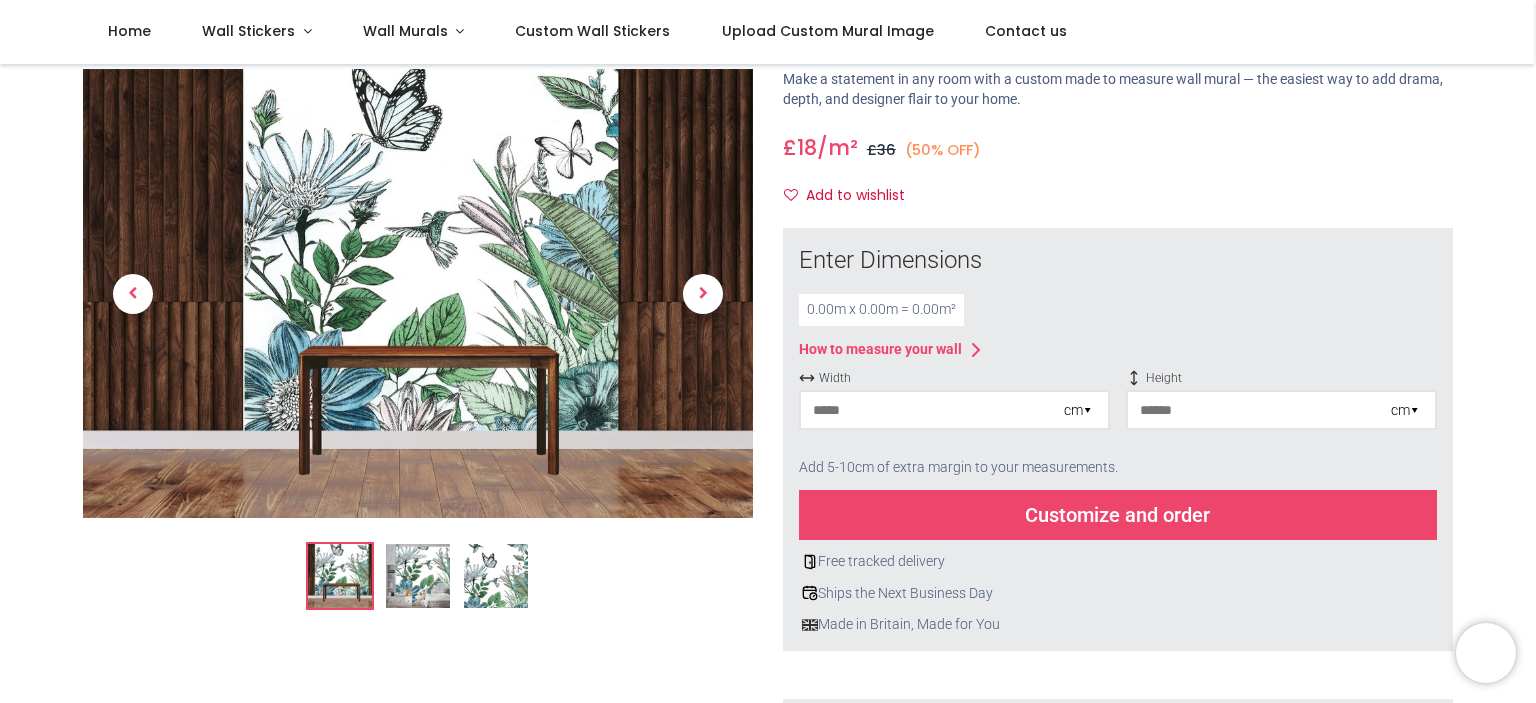 click at bounding box center (932, 410) 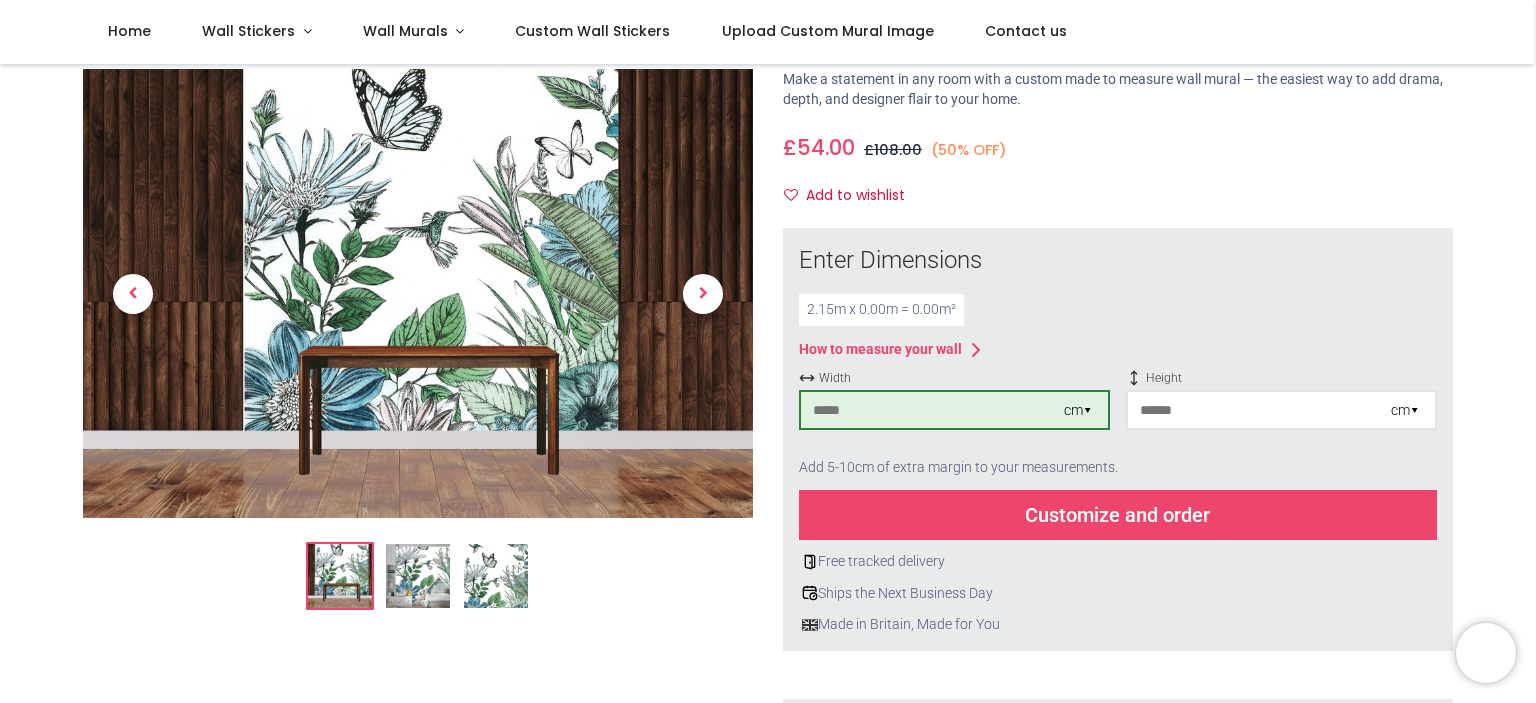 type on "***" 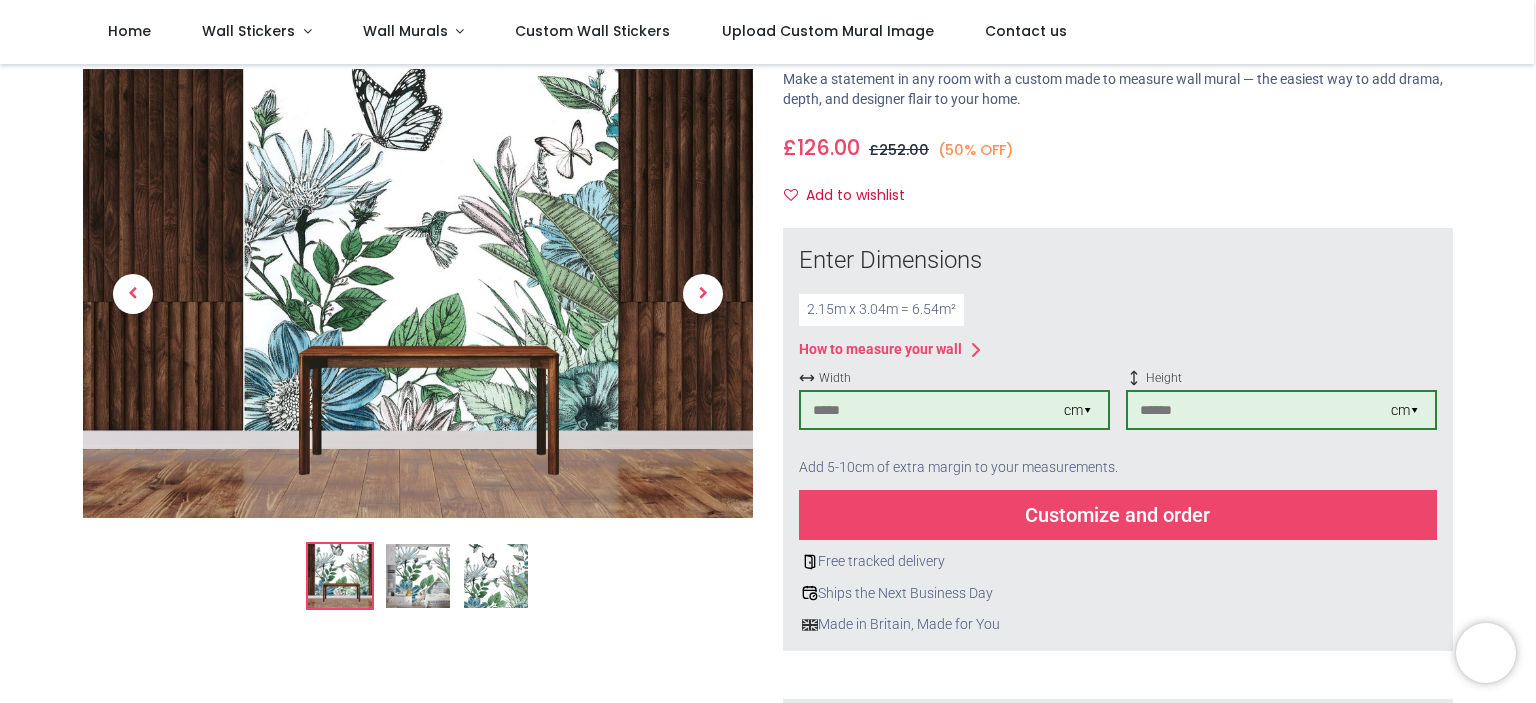 type on "***" 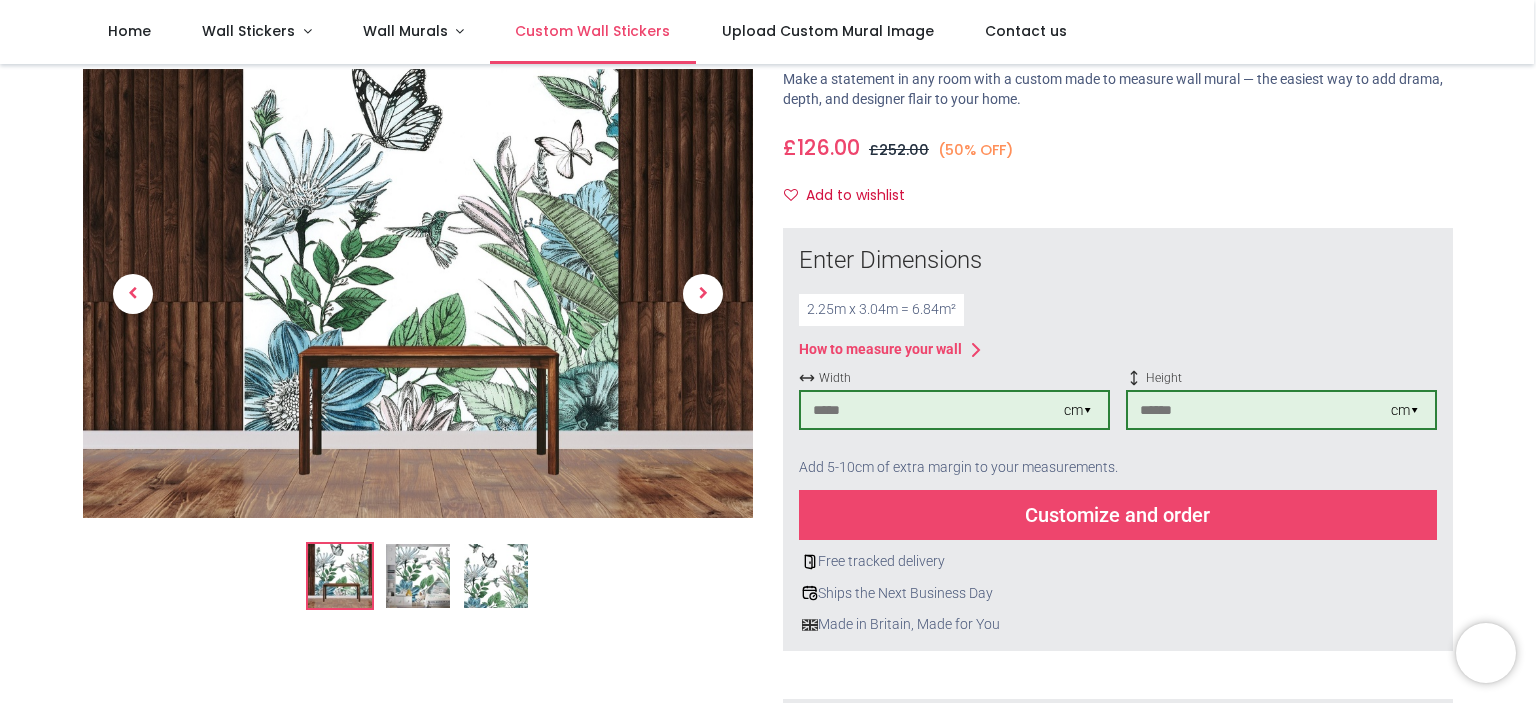 type on "***" 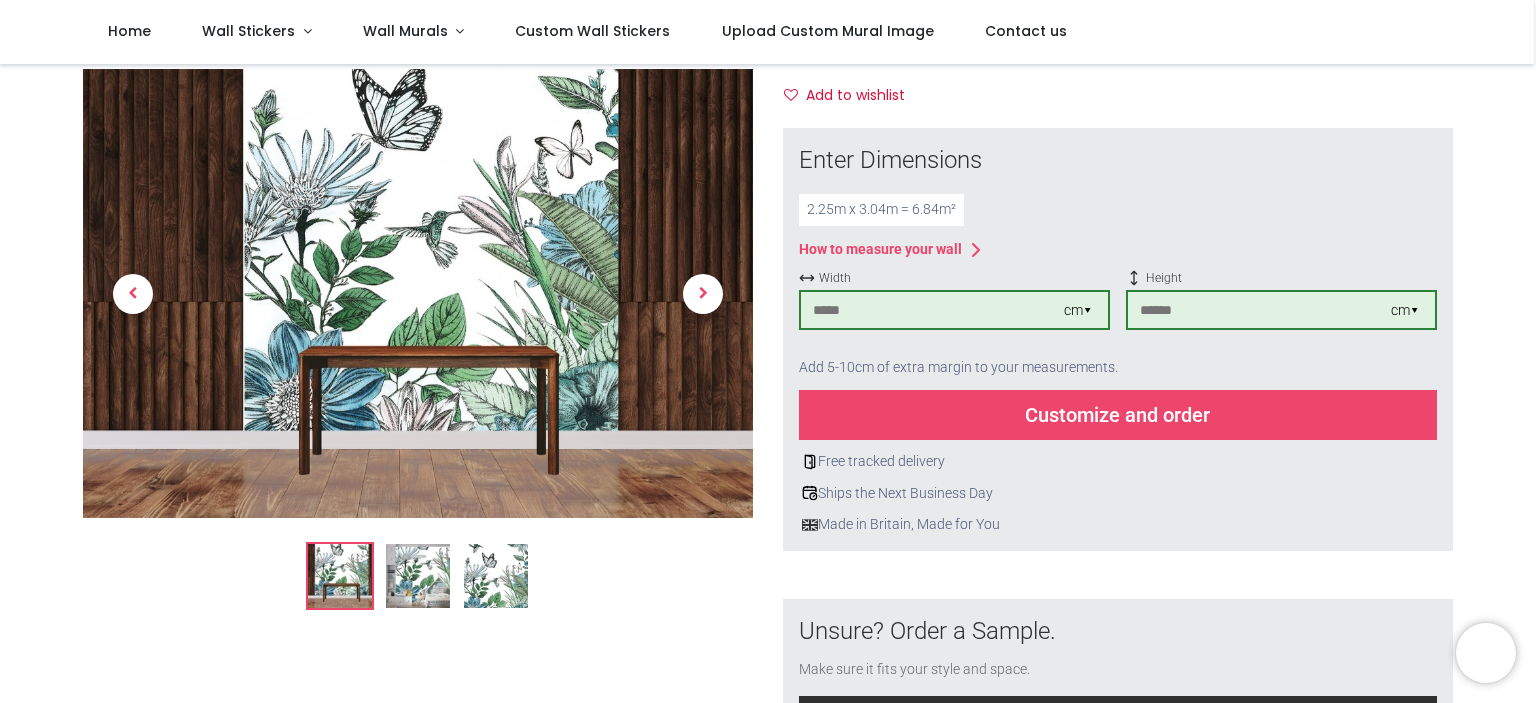 scroll, scrollTop: 0, scrollLeft: 0, axis: both 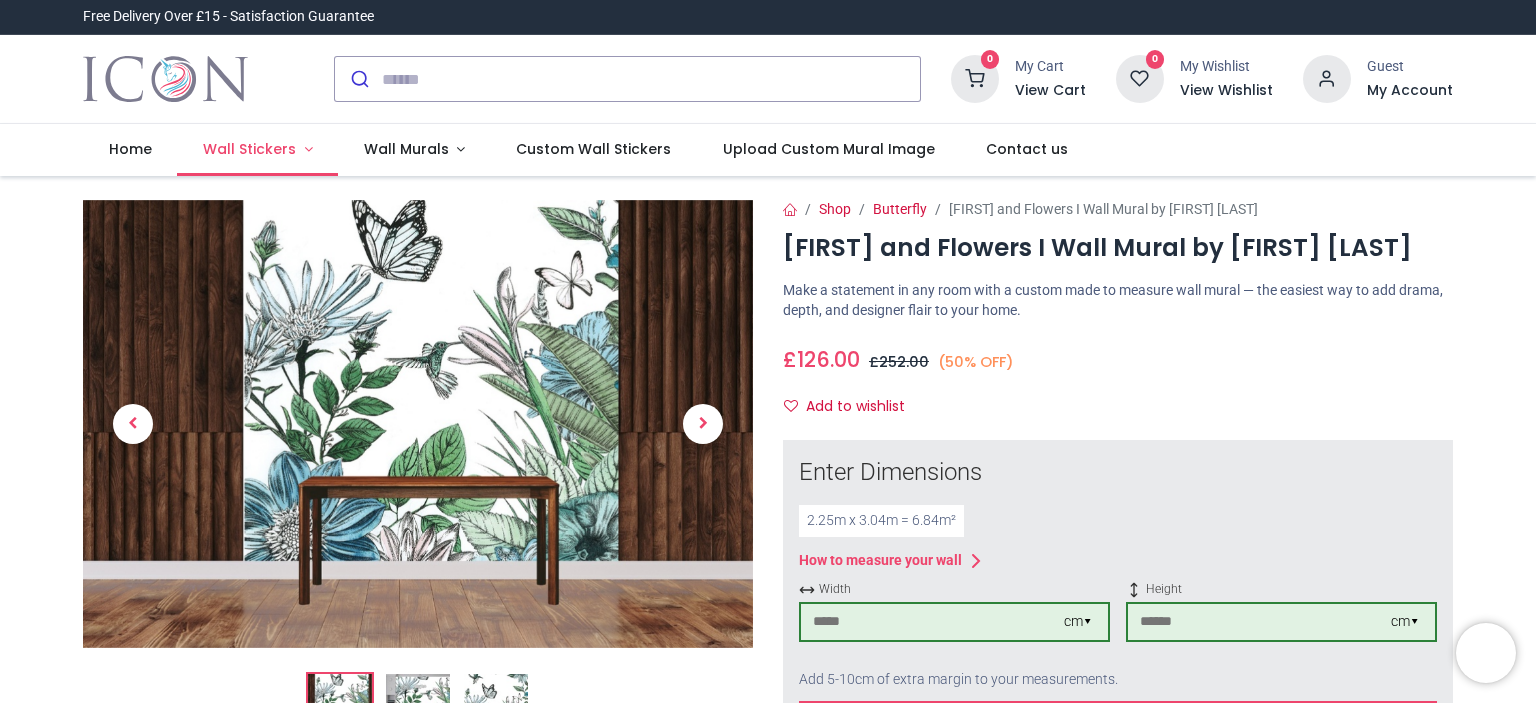 click on "Wall Stickers" at bounding box center [251, 149] 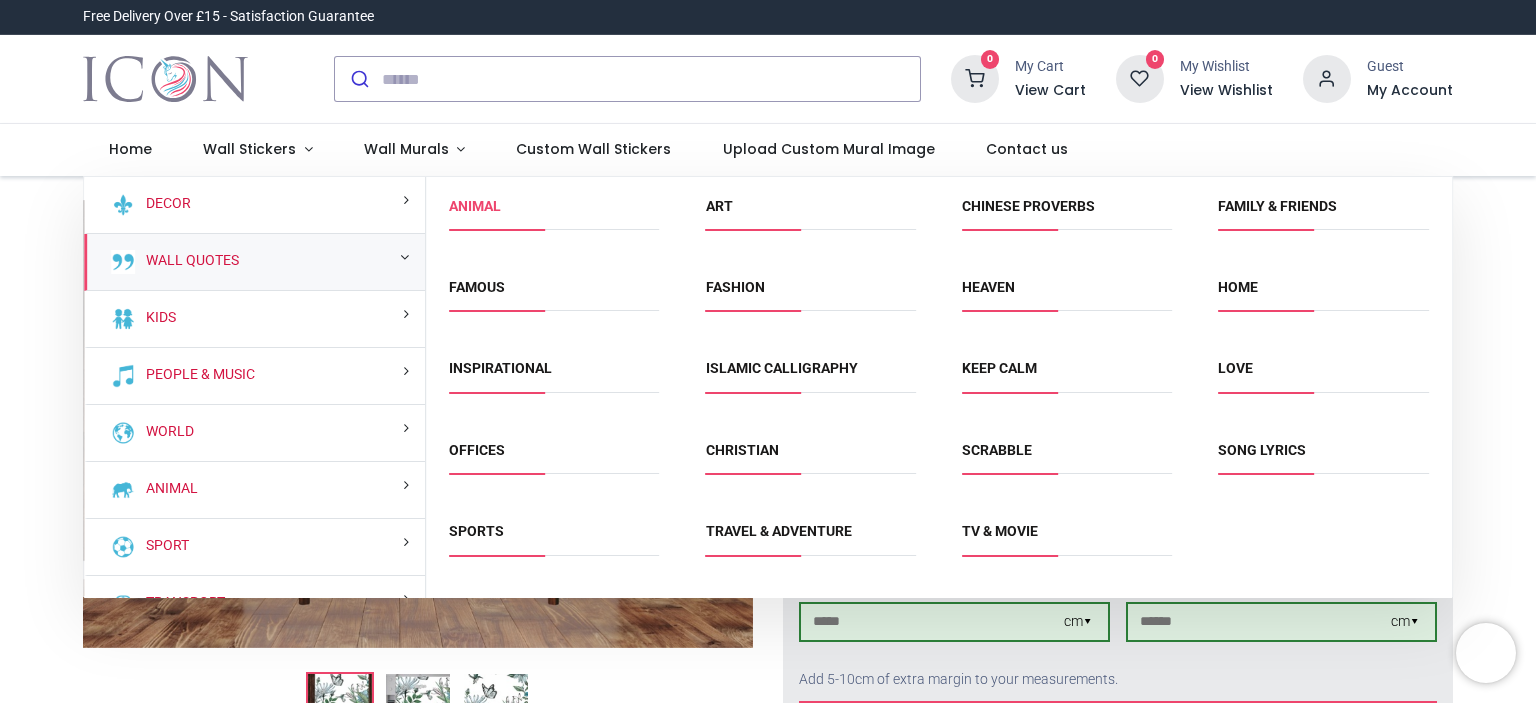 click on "Animal" at bounding box center [475, 206] 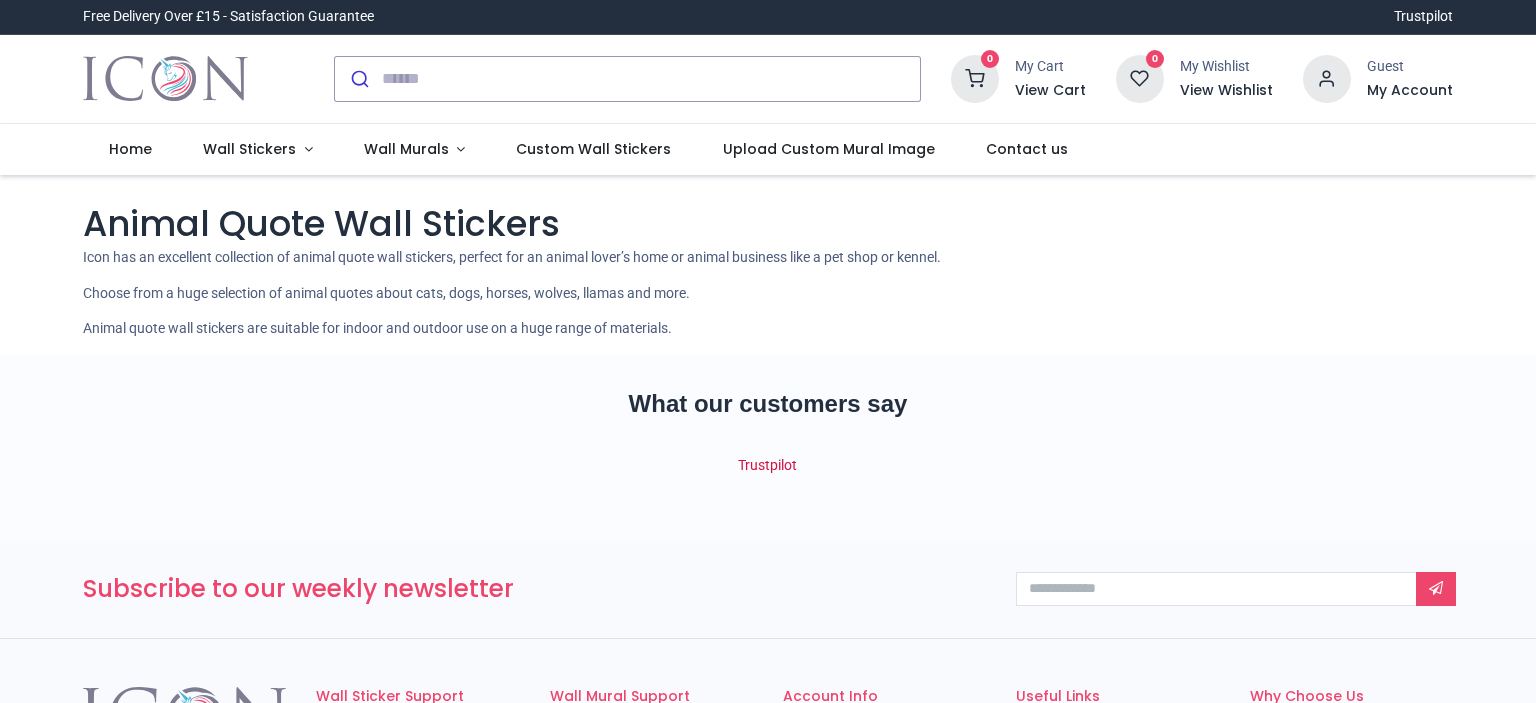 scroll, scrollTop: 0, scrollLeft: 0, axis: both 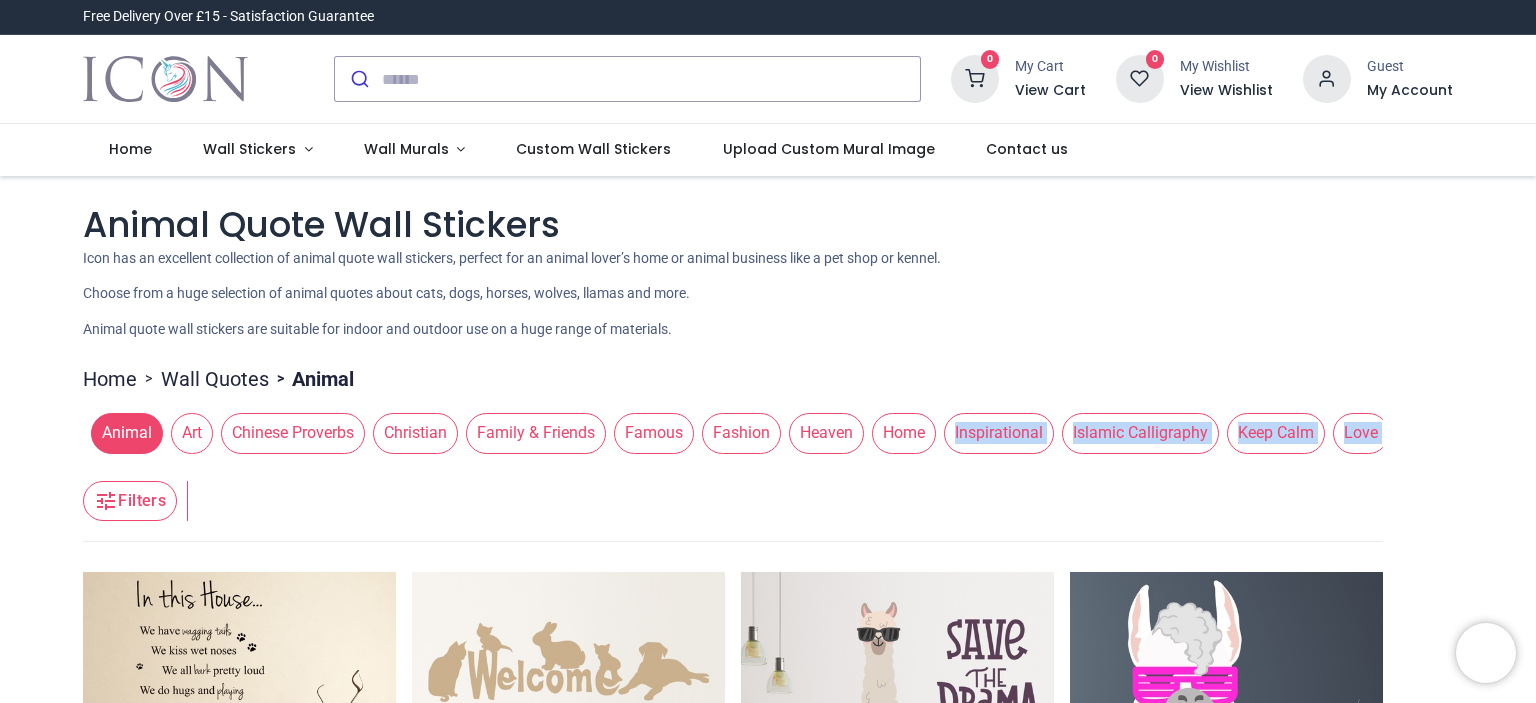 click on "Home > Wall Quotes > Animal Animal Art Chinese Proverbs Christian Family & Friends Famous Fashion Heaven Home Inspirational Islamic Calligraphy Keep Calm Love Offices Scrabble Song Lyrics Sports TV & Movie Travel & Adventure Filters Filters Various Colors In This House Dogs Family Quote From   £ 12.98     5 Various Colors This Home Dog Quote From   £ 12.98     5 True Friend Dog and Pet From   £ 11.98     Various Colors A Home Without A Cat Quote From   £ 10.98     Turtley Awesome Fun Quote From   £ 10.98     Various Colors We Are The World Cat Quote From   £ 15.98     Various Colors Creatures Great & Small Dog From   £ 11.98     Various Colors You Had Me At Woof Dog Pet From   £ 15.98     Various Colors Bear Hug Animal Quote From   £ 13.98     Various Colors Wagging Tails and Woofs Dog From   £ 11.98     Various Colors That's Coo Dove Quote From   £ 10.98     Various Colors All You Need Is Love Cat Quote From   £ 14.98     Various Colors My Sunshine My Dog Pet Quote From   £ 15.98     From   £" at bounding box center (733, 2949) 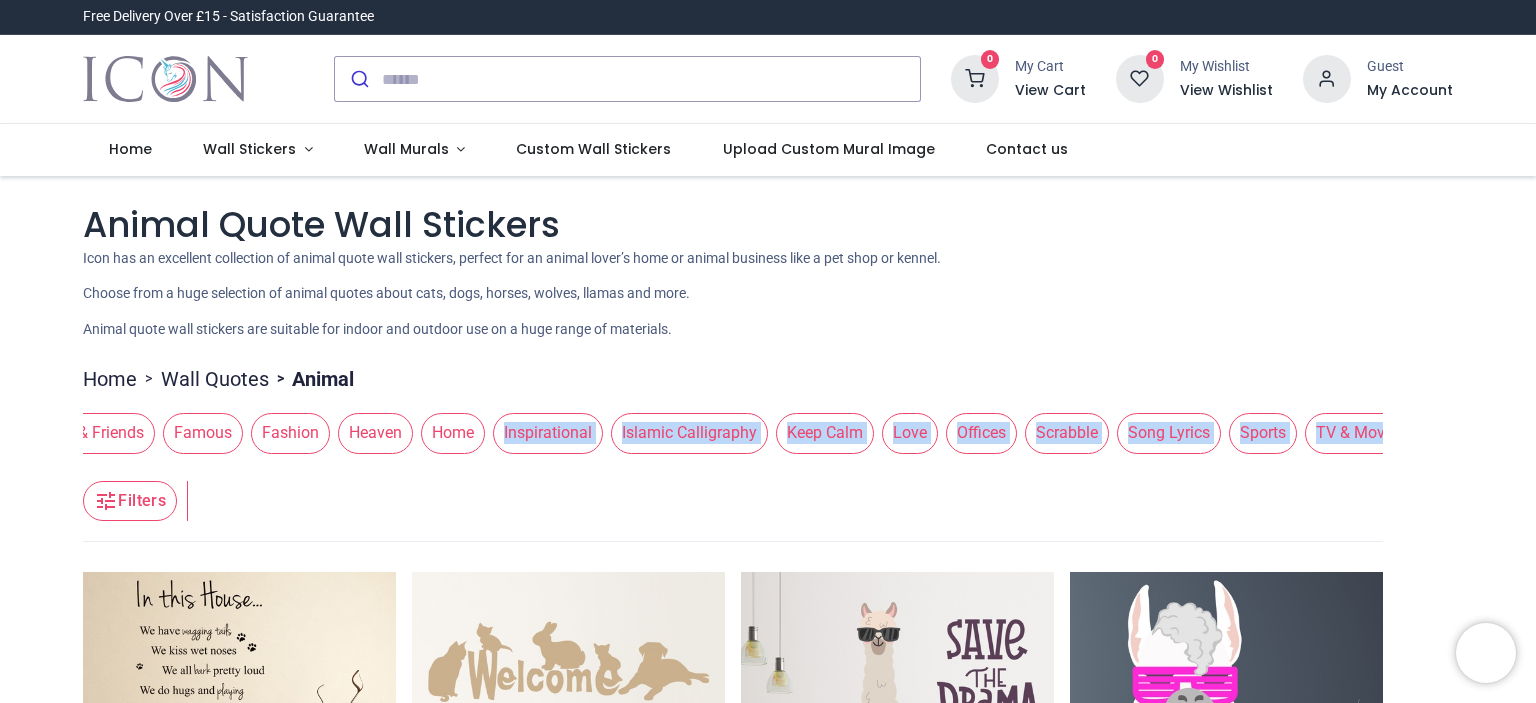 scroll, scrollTop: 0, scrollLeft: 616, axis: horizontal 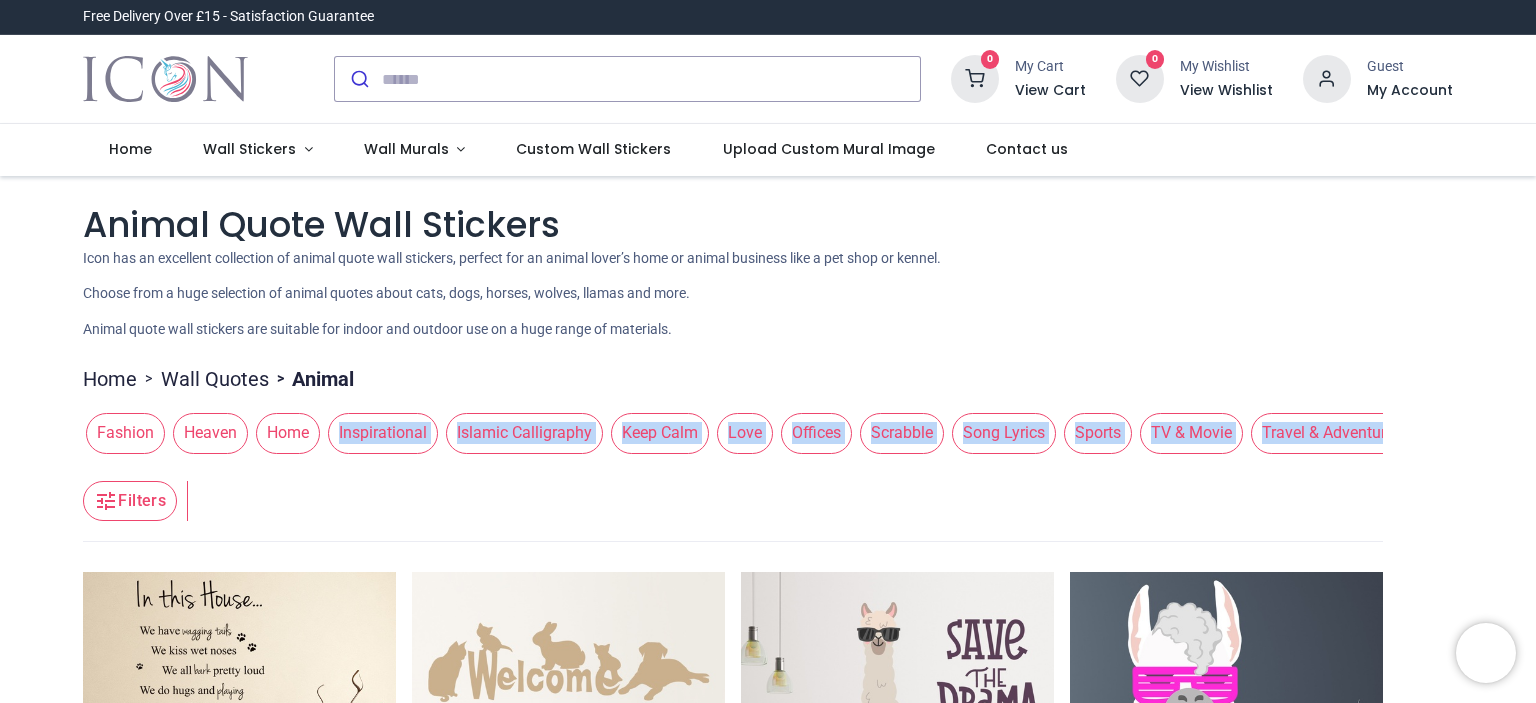 click on "Heaven" at bounding box center (210, 433) 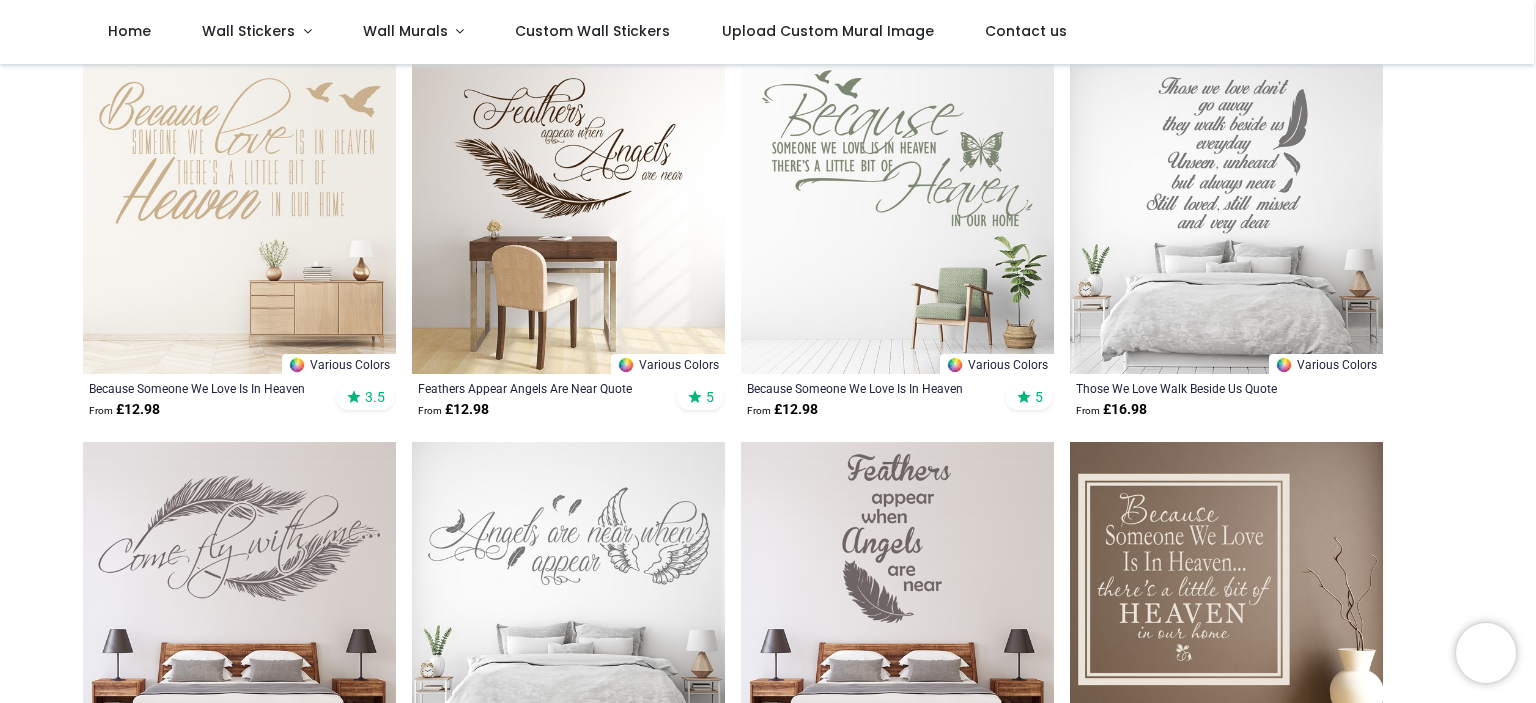 scroll, scrollTop: 0, scrollLeft: 0, axis: both 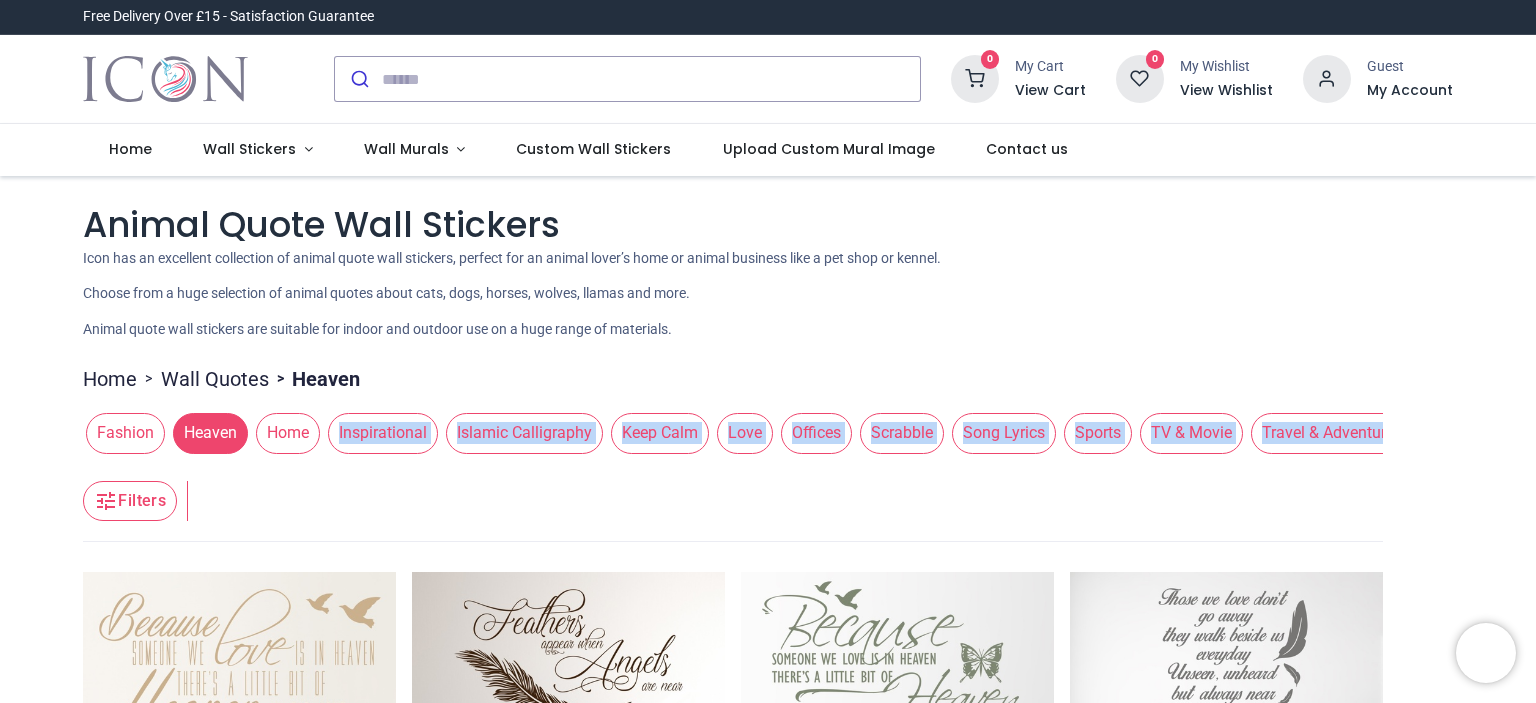 click on "Scrabble" at bounding box center [902, 433] 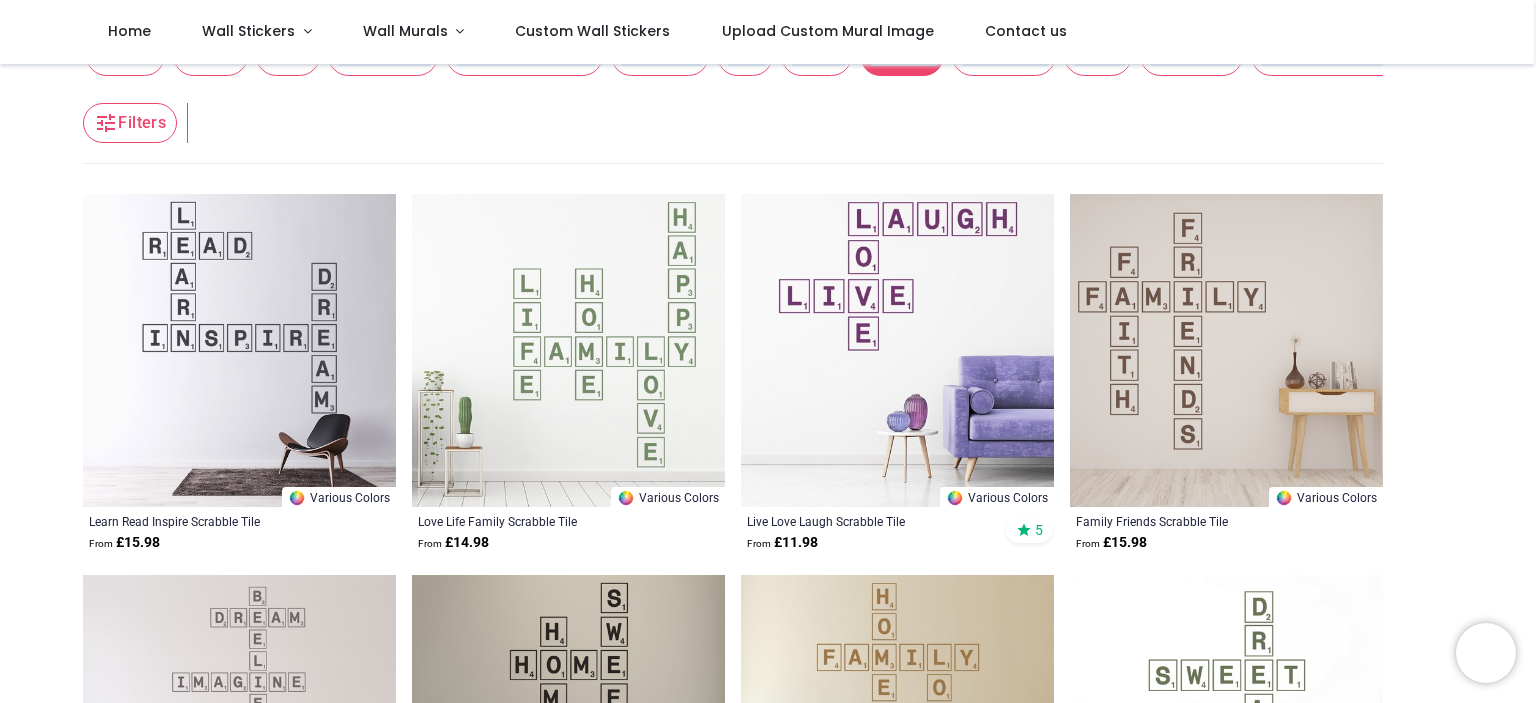 scroll, scrollTop: 100, scrollLeft: 0, axis: vertical 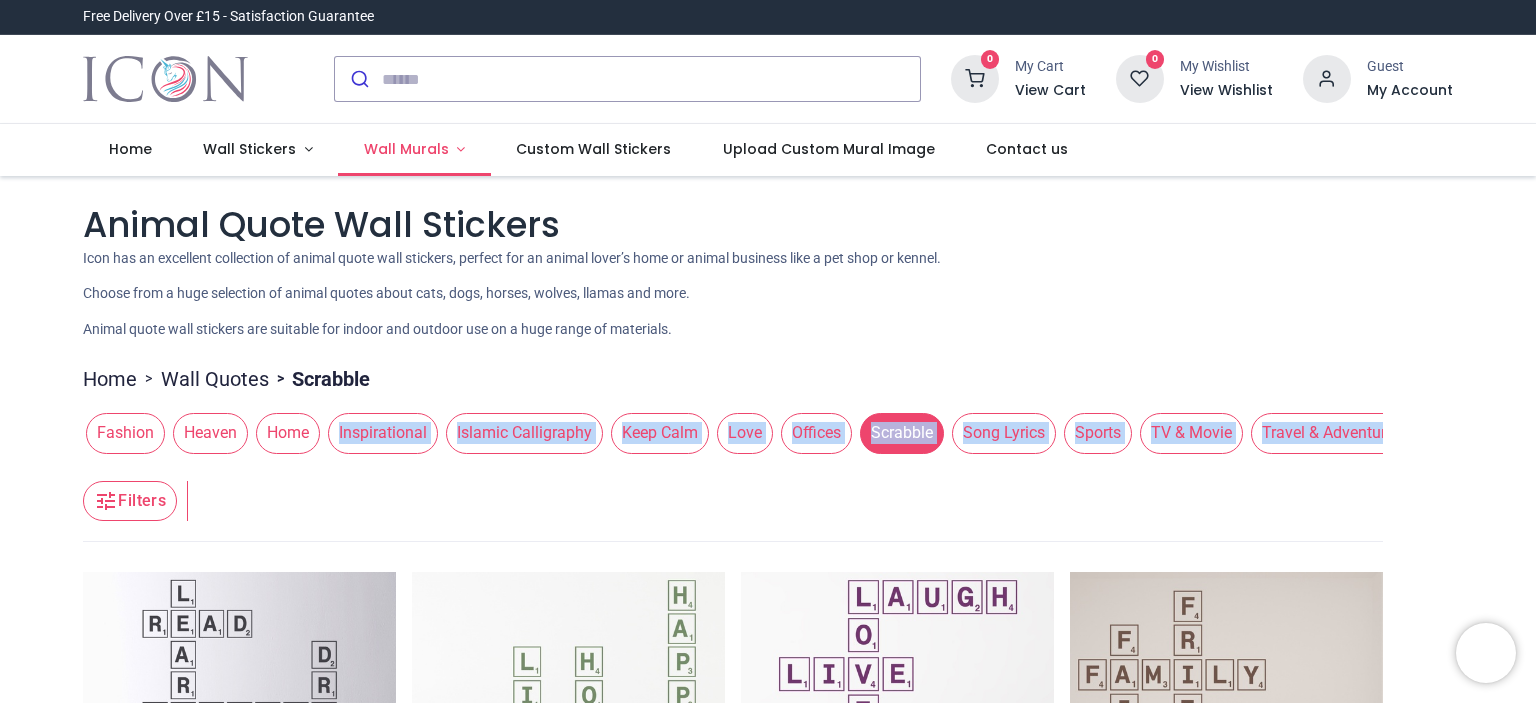 click on "Wall Murals" at bounding box center [406, 149] 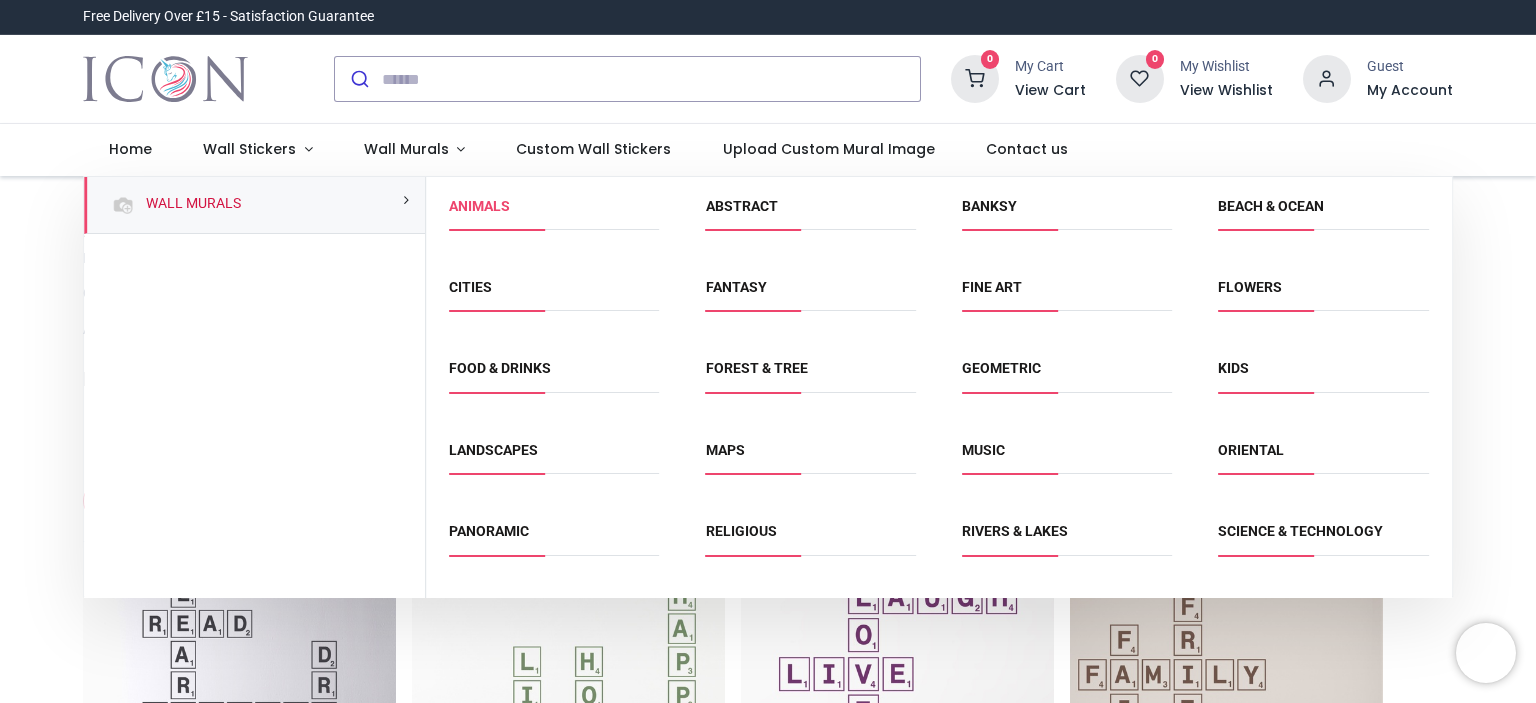 click on "Animals" at bounding box center [479, 206] 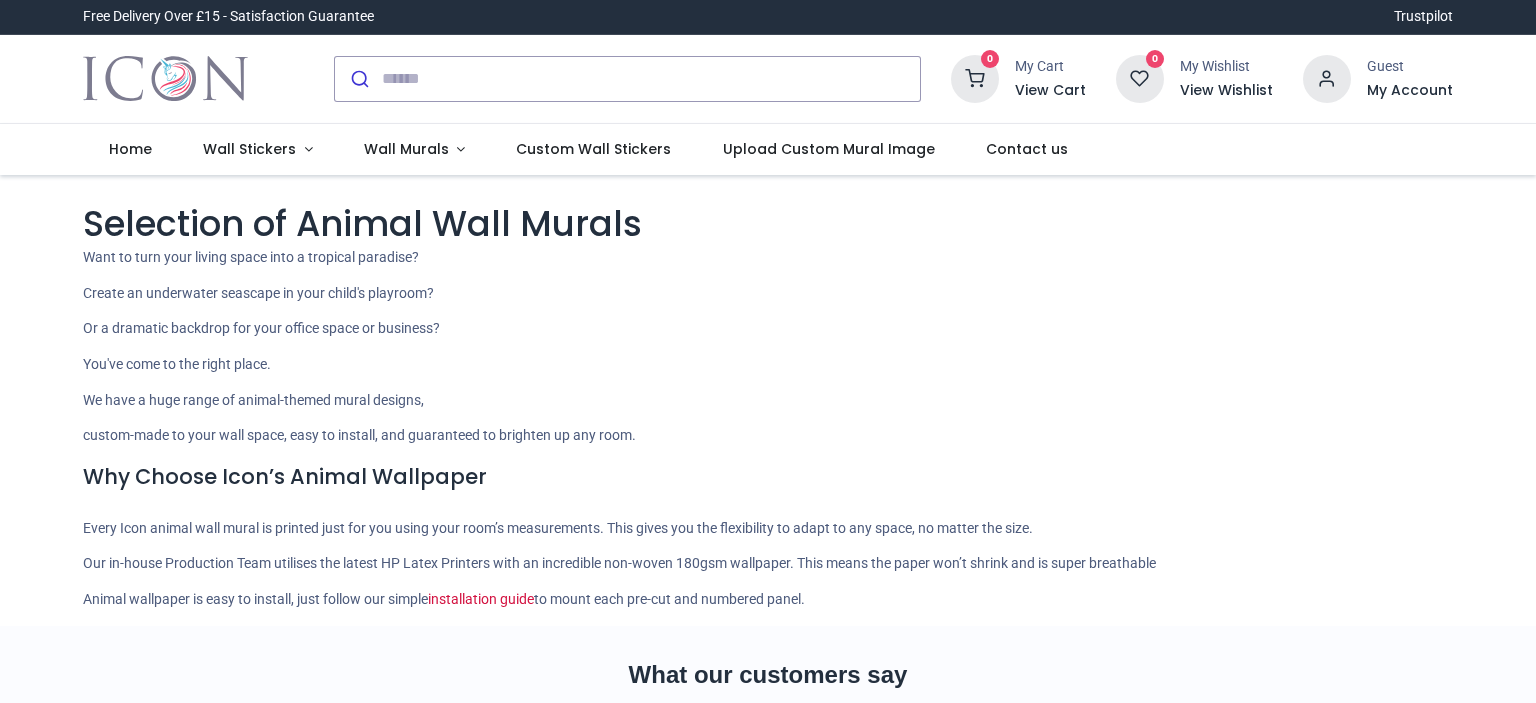 scroll, scrollTop: 0, scrollLeft: 0, axis: both 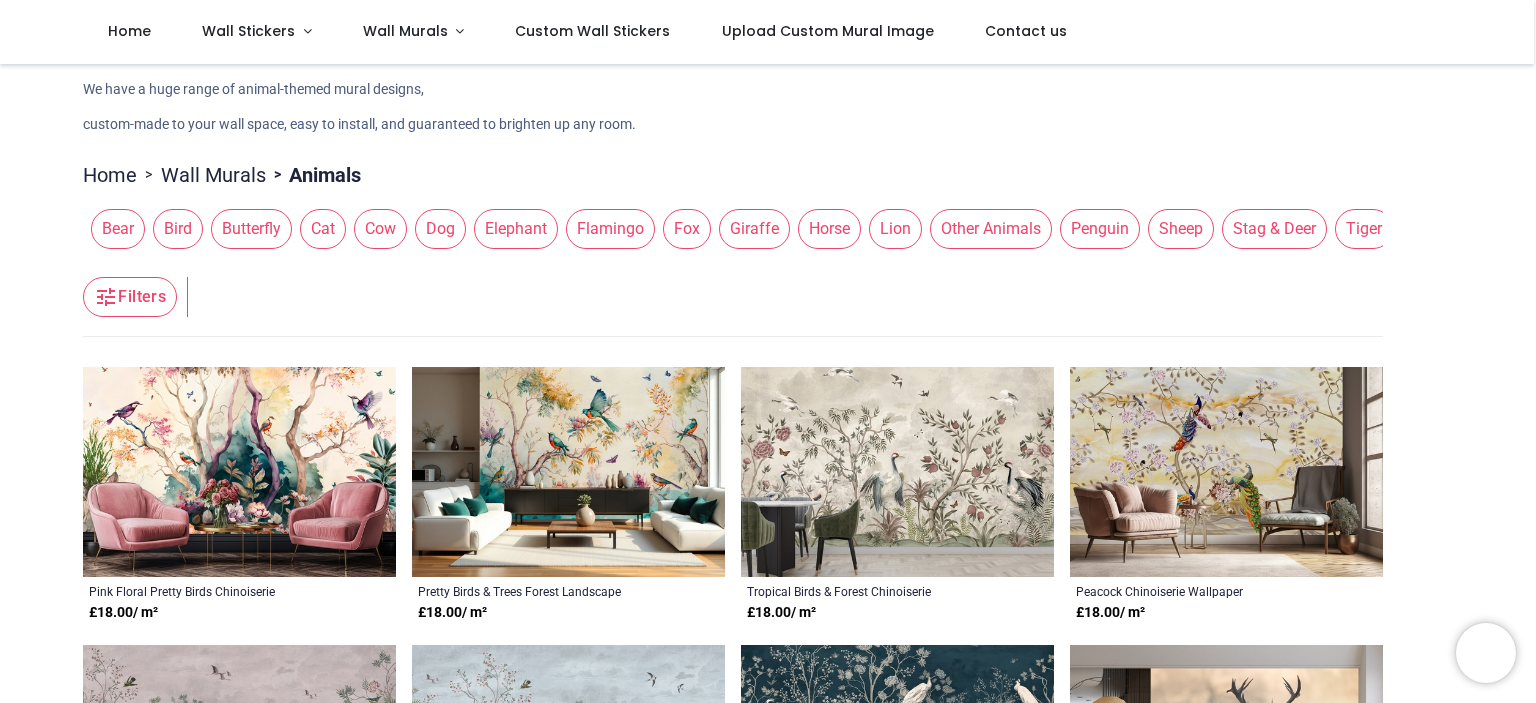click on "Butterfly" at bounding box center [251, 229] 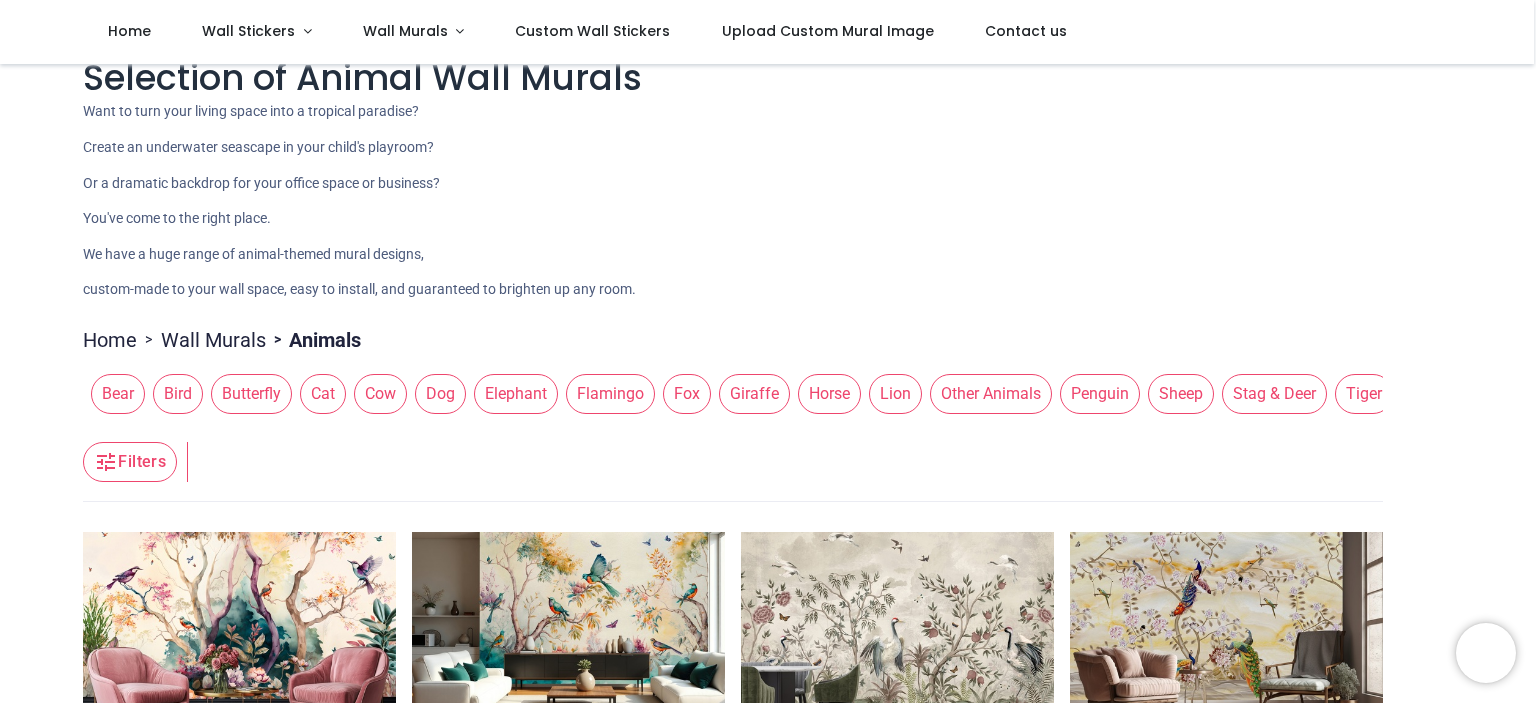 scroll, scrollTop: 0, scrollLeft: 0, axis: both 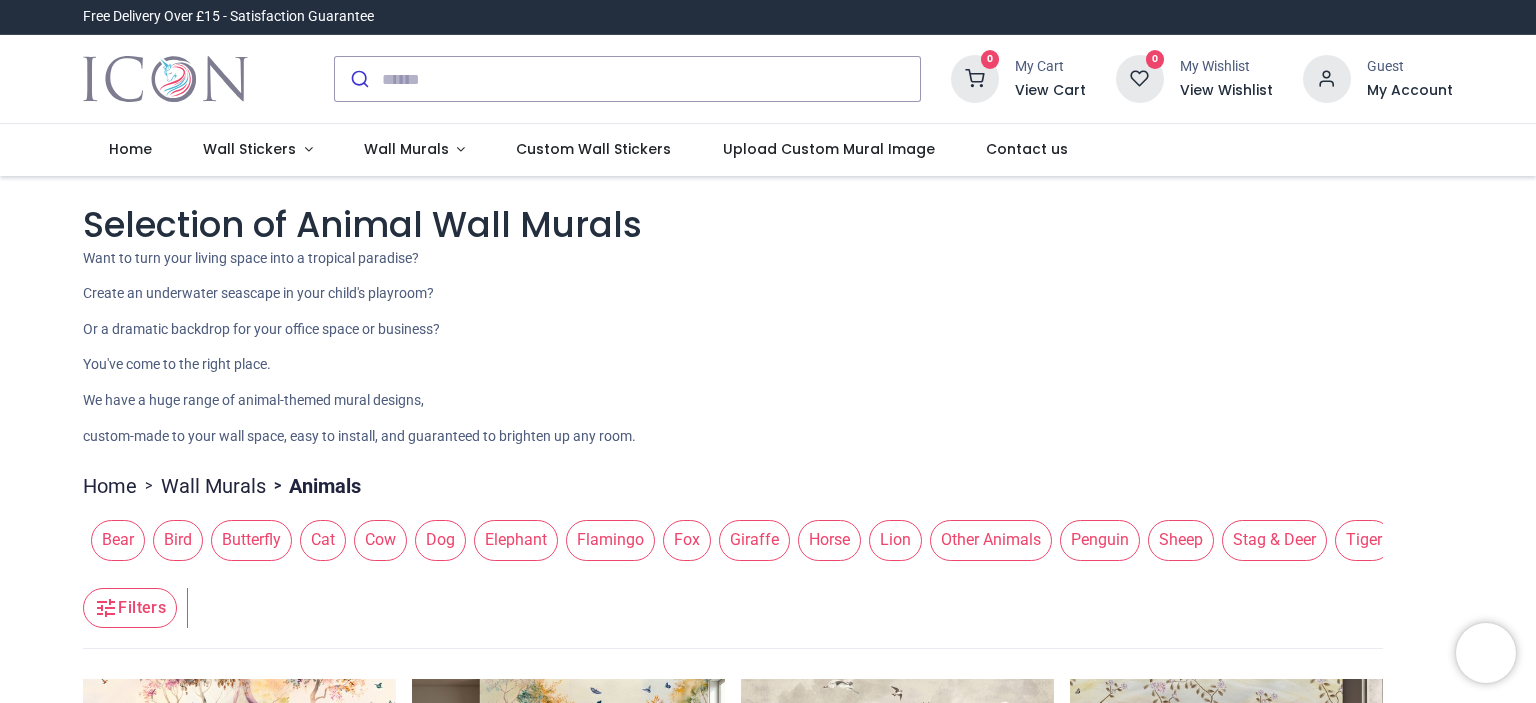 click on "Sheep" at bounding box center (1181, 540) 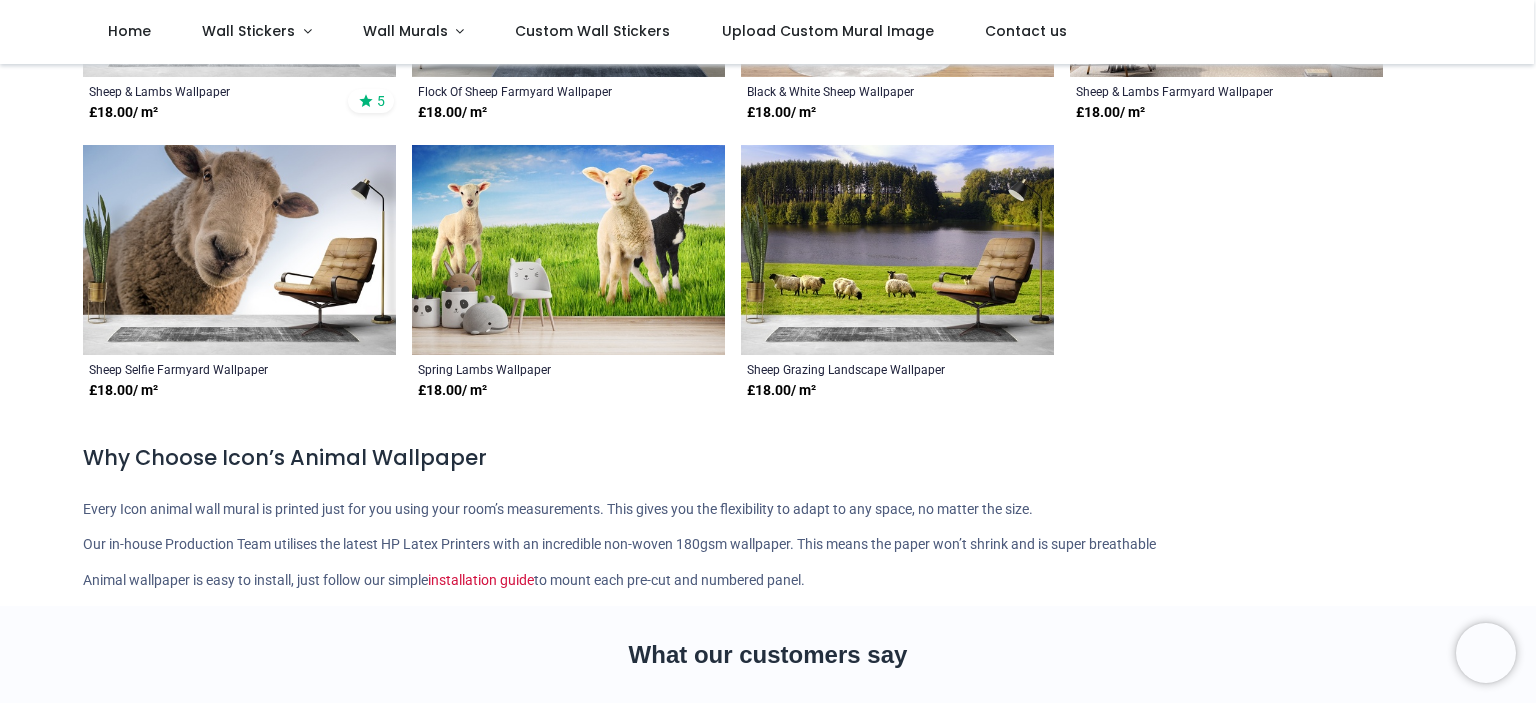 scroll, scrollTop: 200, scrollLeft: 0, axis: vertical 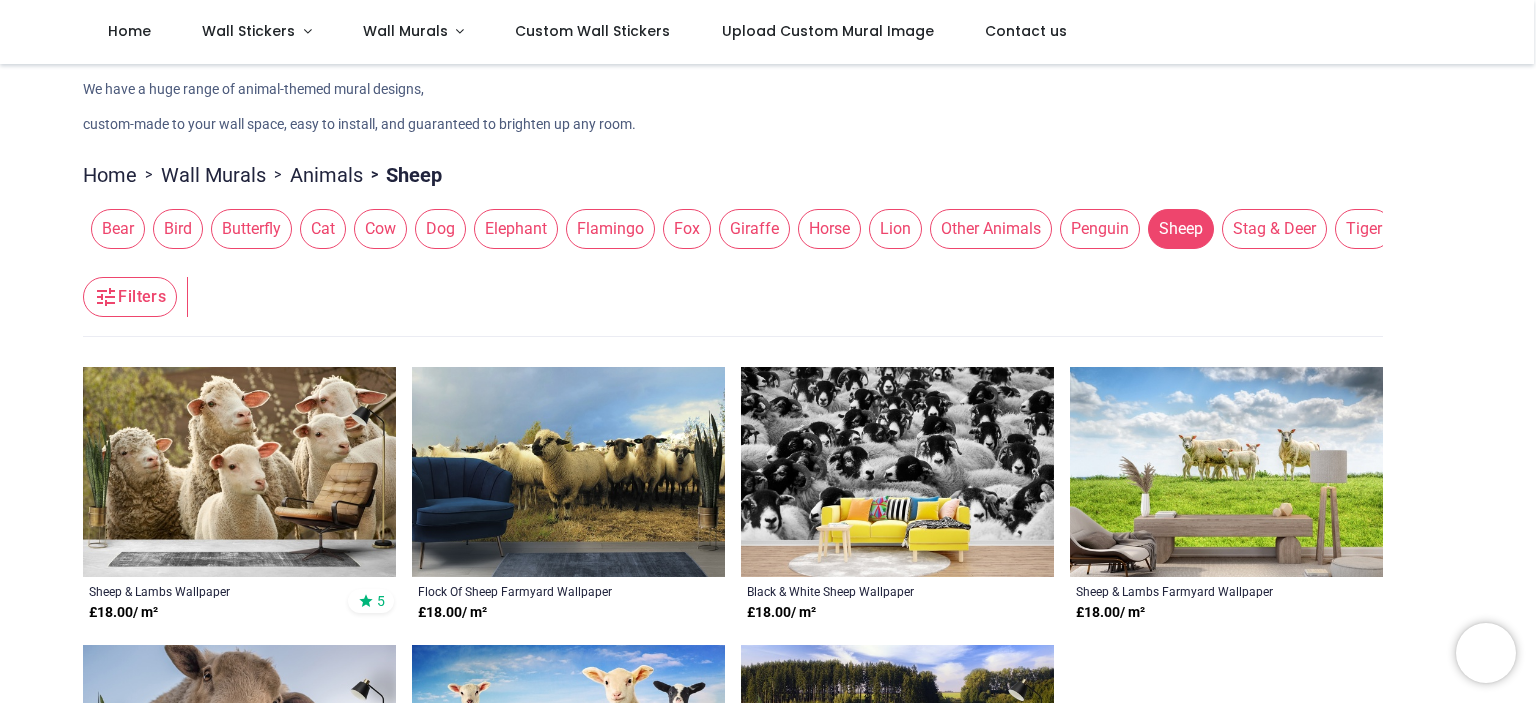 click on "Butterfly" at bounding box center [251, 229] 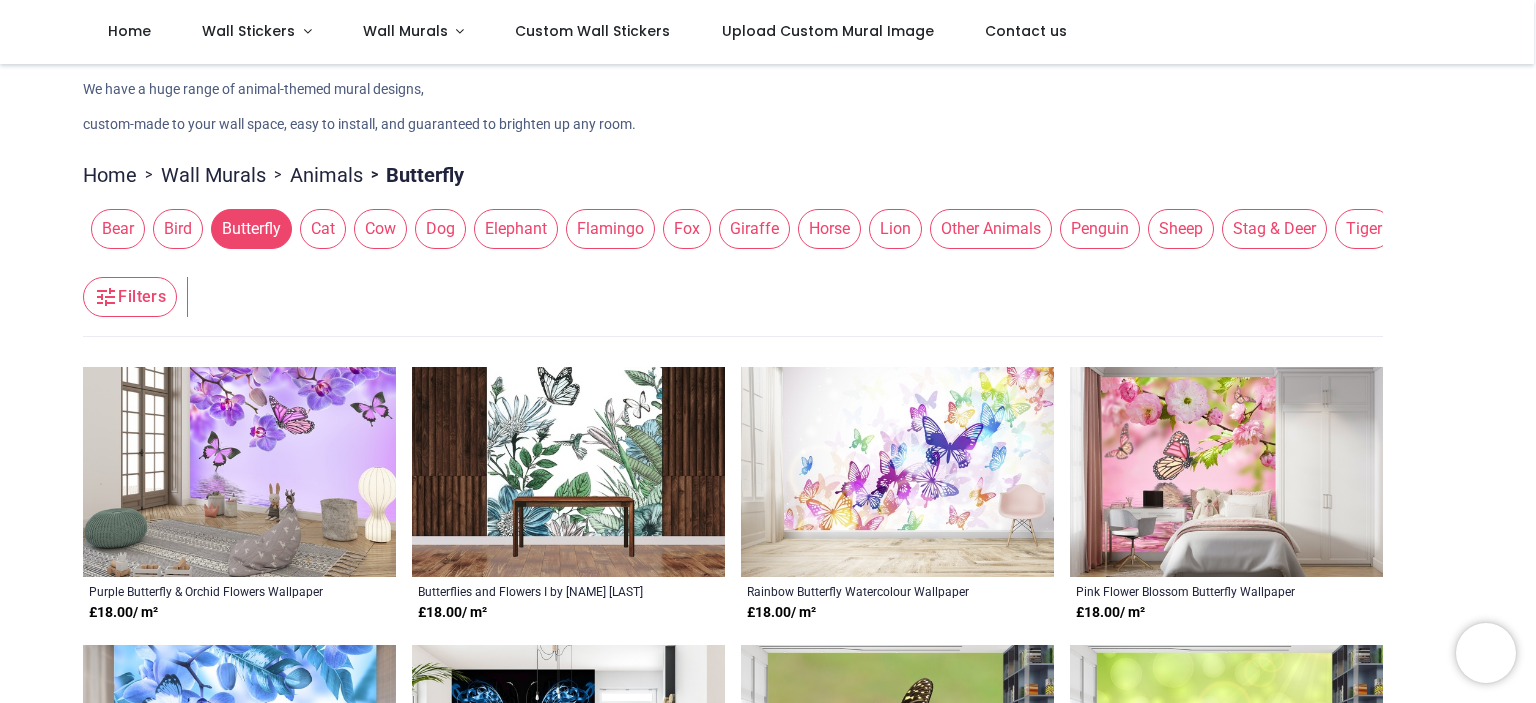 type 